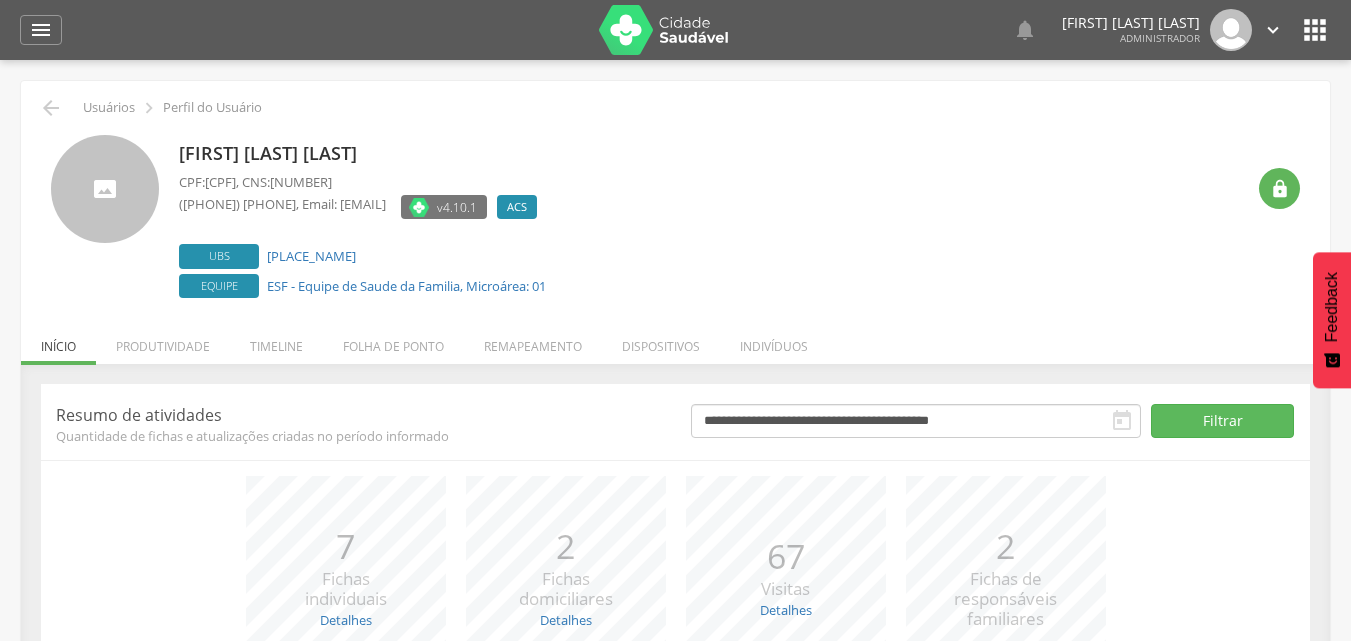 scroll, scrollTop: 0, scrollLeft: 0, axis: both 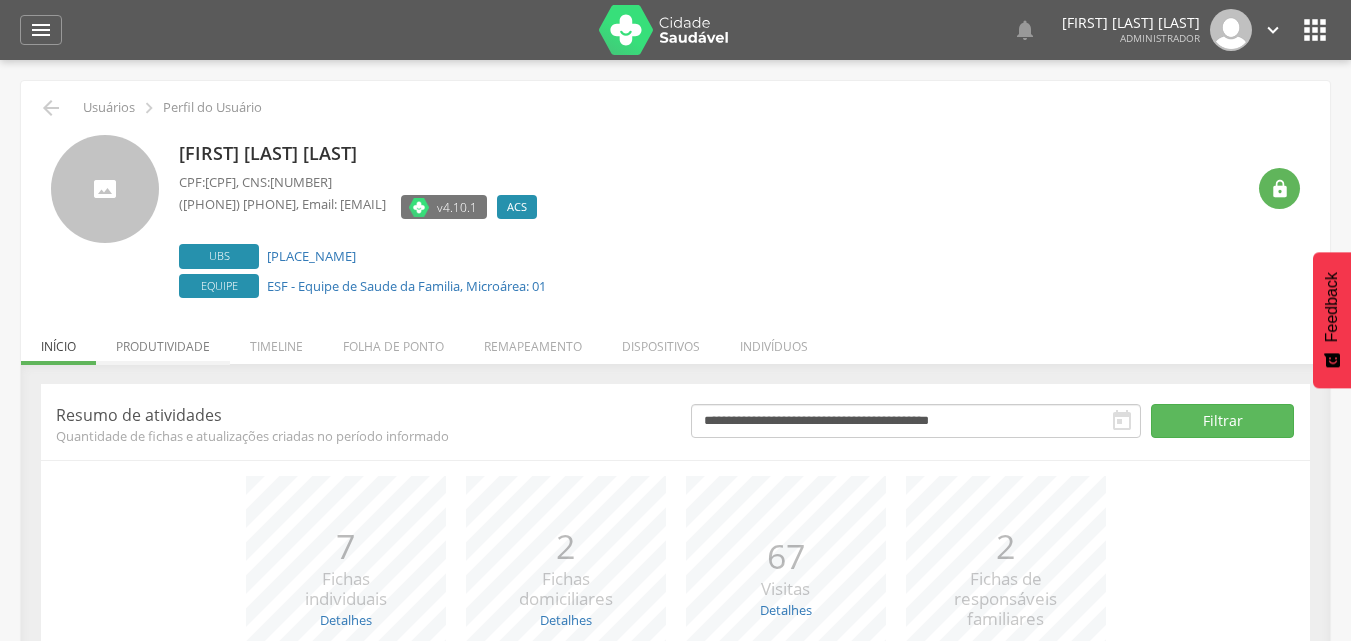 click on "Produtividade" at bounding box center [163, 341] 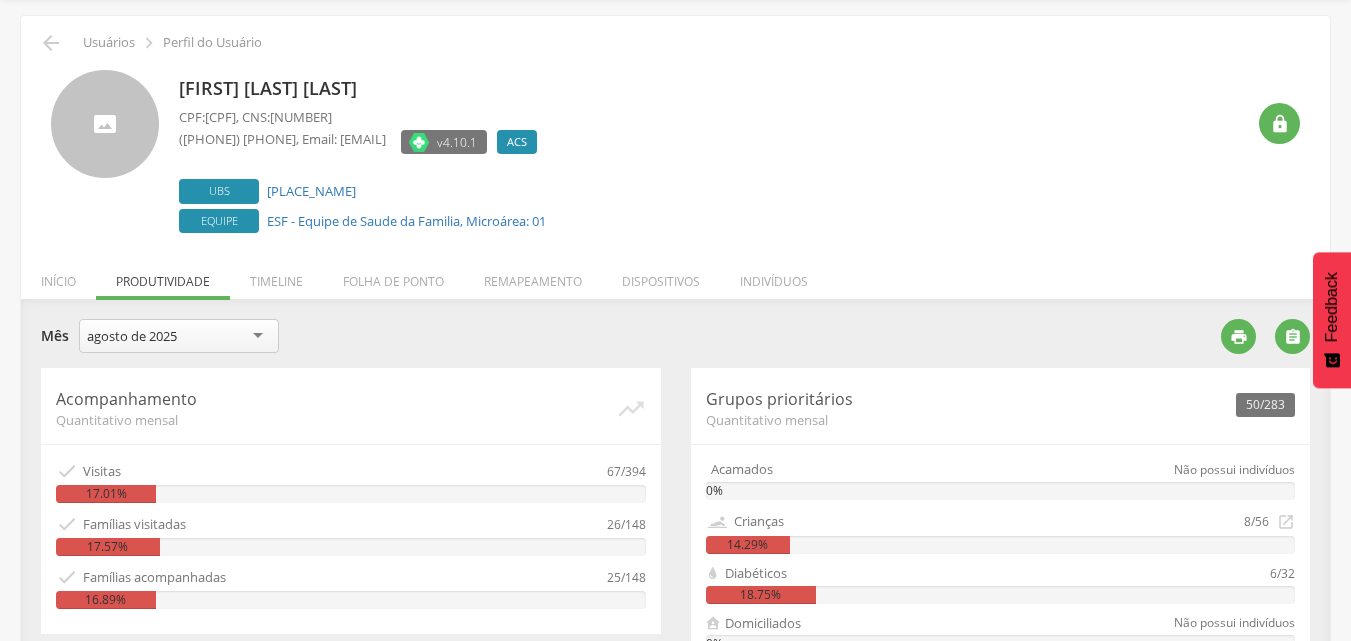 scroll, scrollTop: 100, scrollLeft: 0, axis: vertical 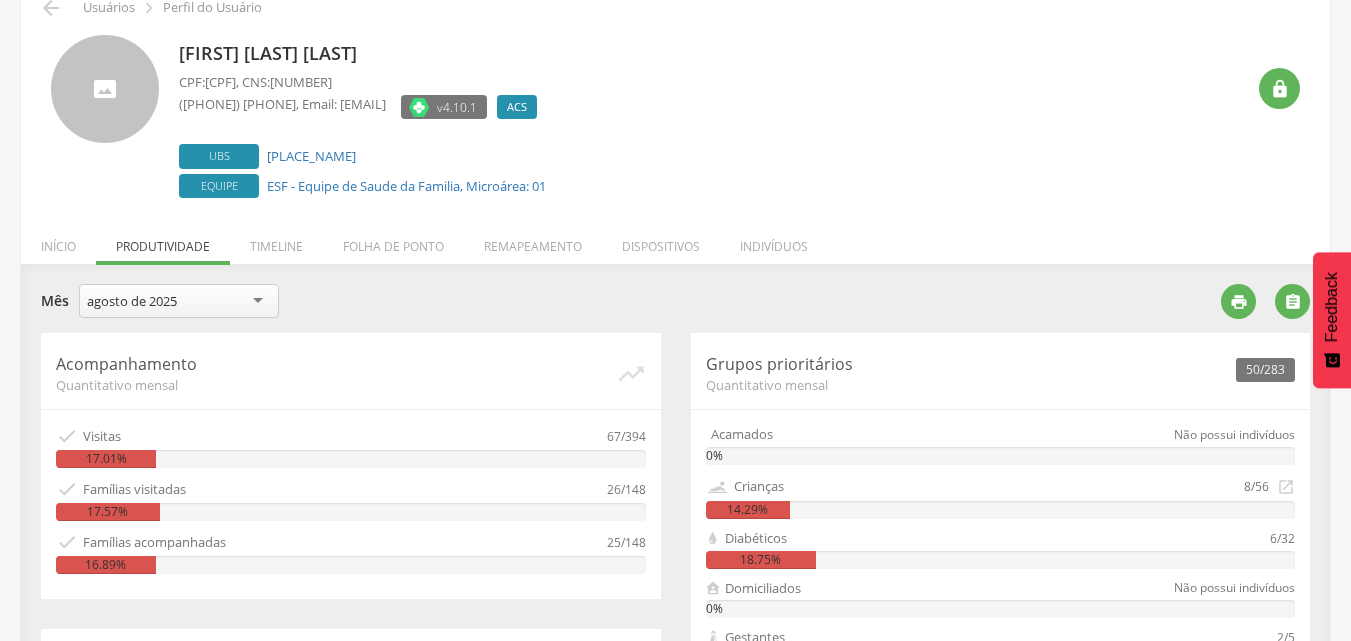 click on "agosto de 2025" at bounding box center [179, 301] 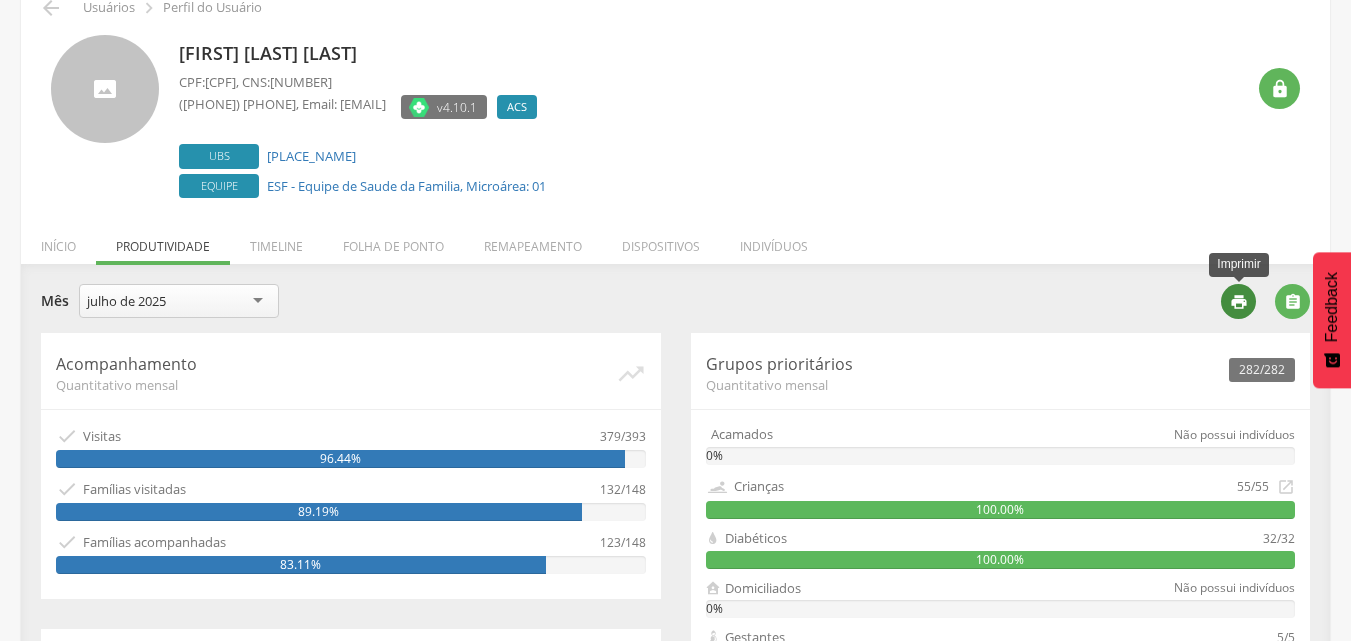 click on "" at bounding box center [1239, 302] 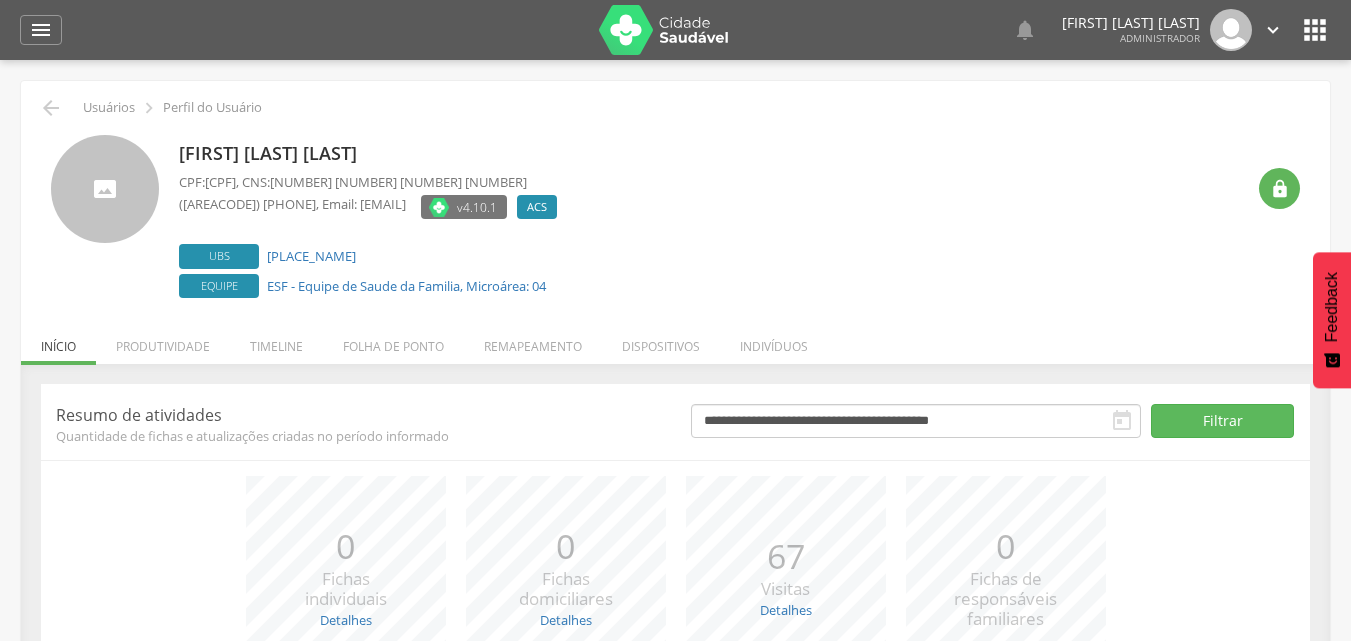 scroll, scrollTop: 0, scrollLeft: 0, axis: both 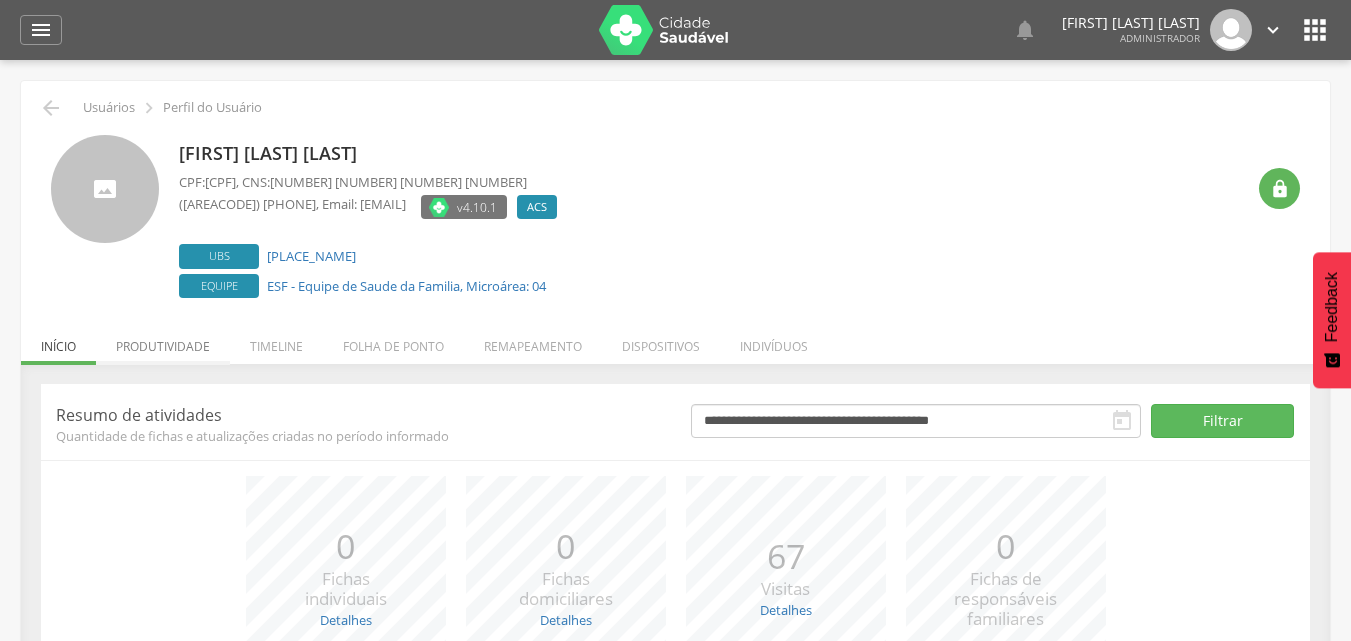 click on "Produtividade" at bounding box center (163, 341) 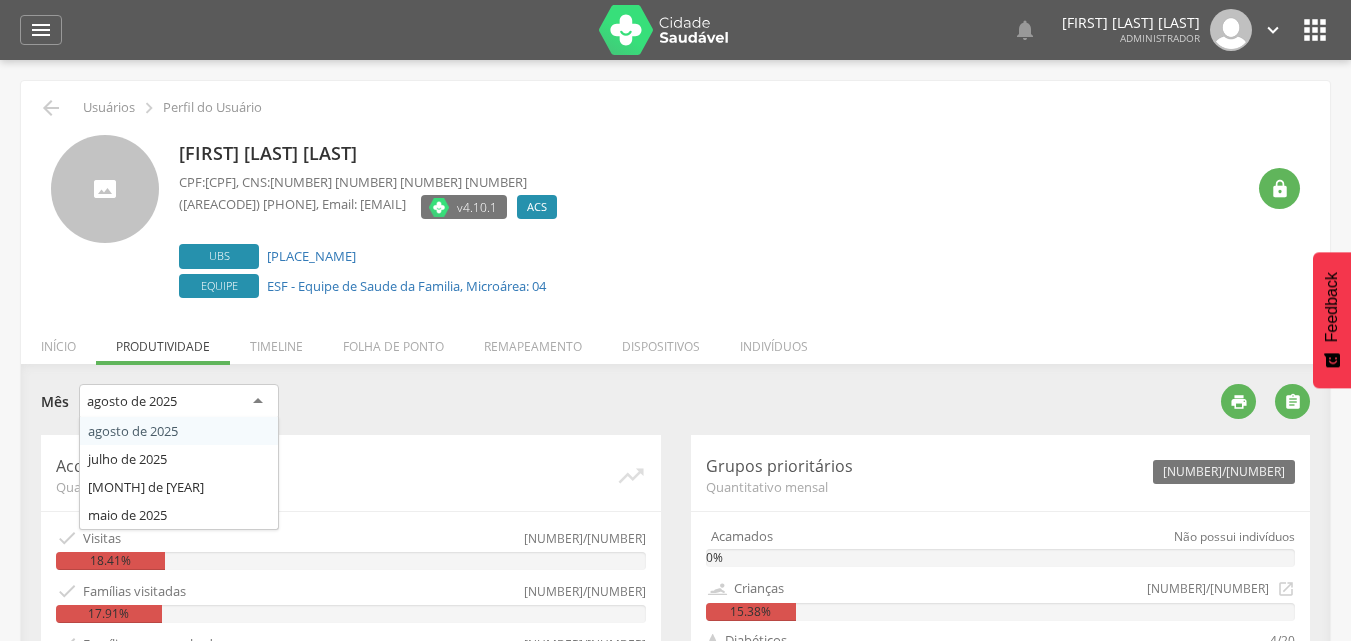 click on "agosto de 2025" at bounding box center (132, 401) 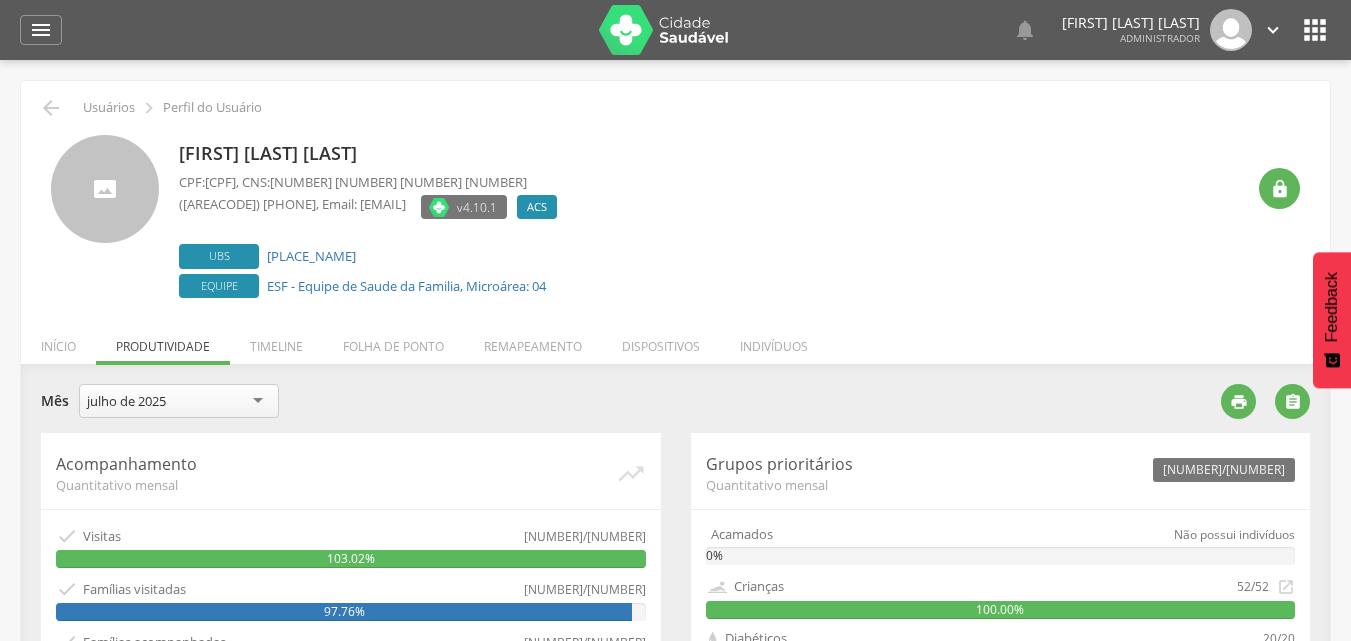 click on "julho de 2025" at bounding box center [179, 401] 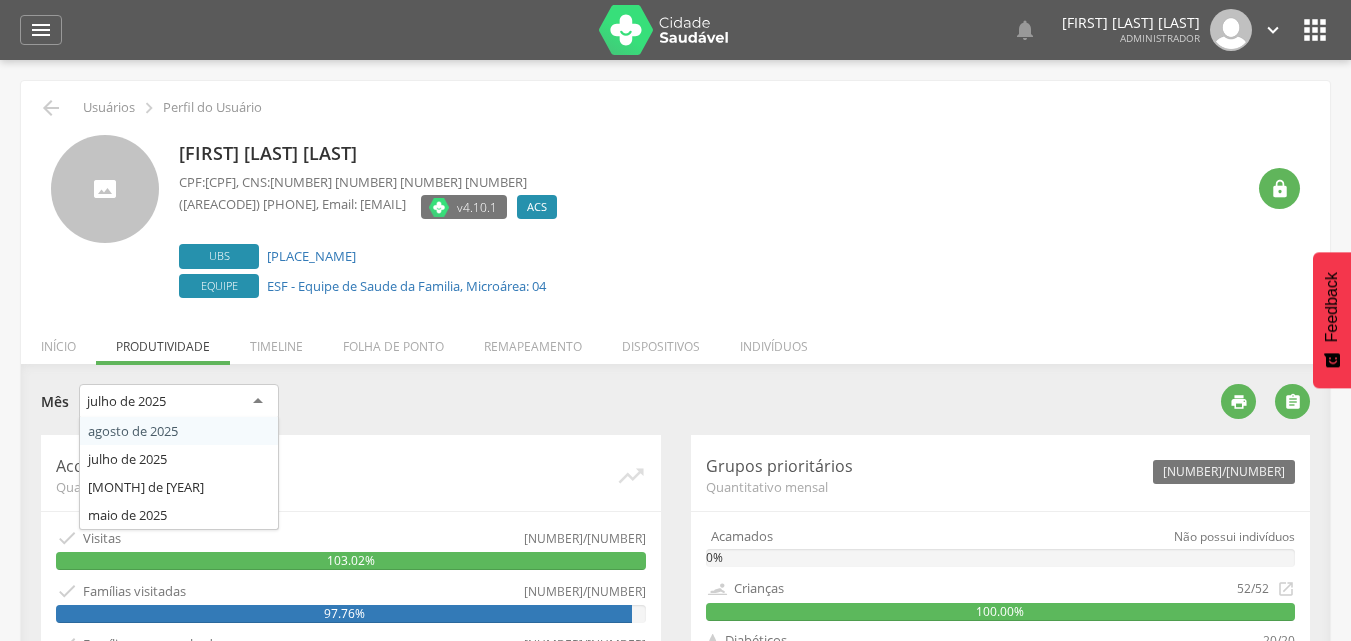 click on "**********" at bounding box center (623, 404) 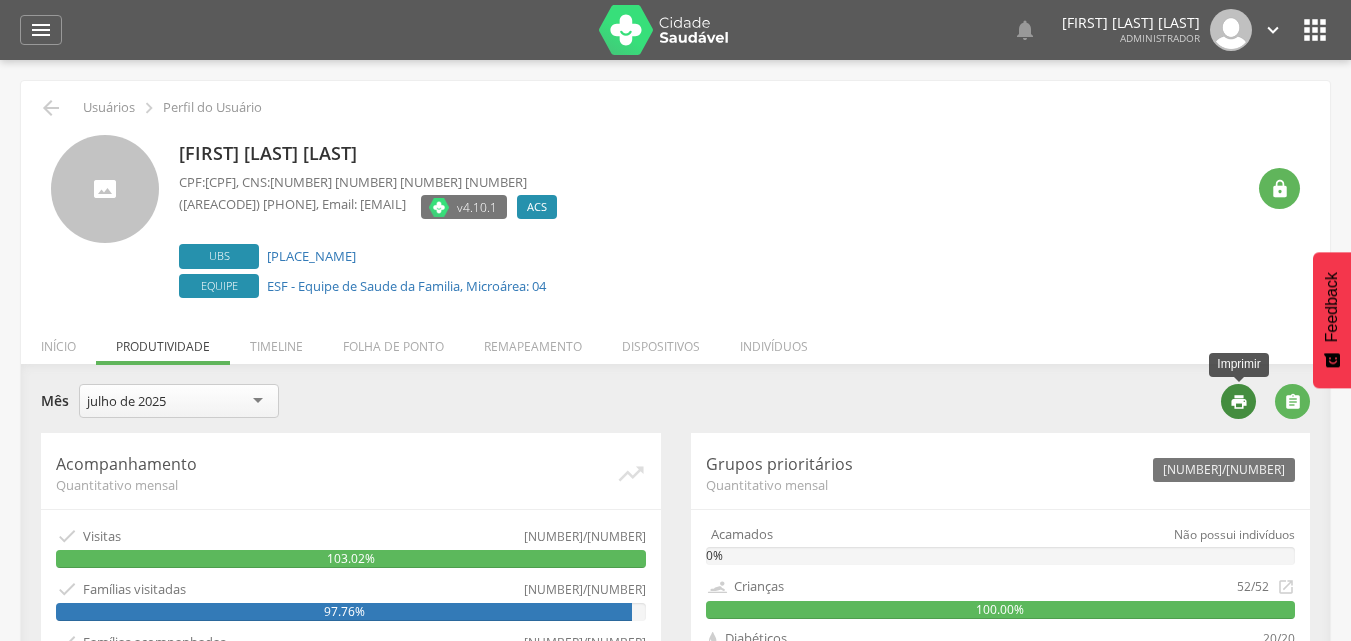 click on "" at bounding box center [1238, 401] 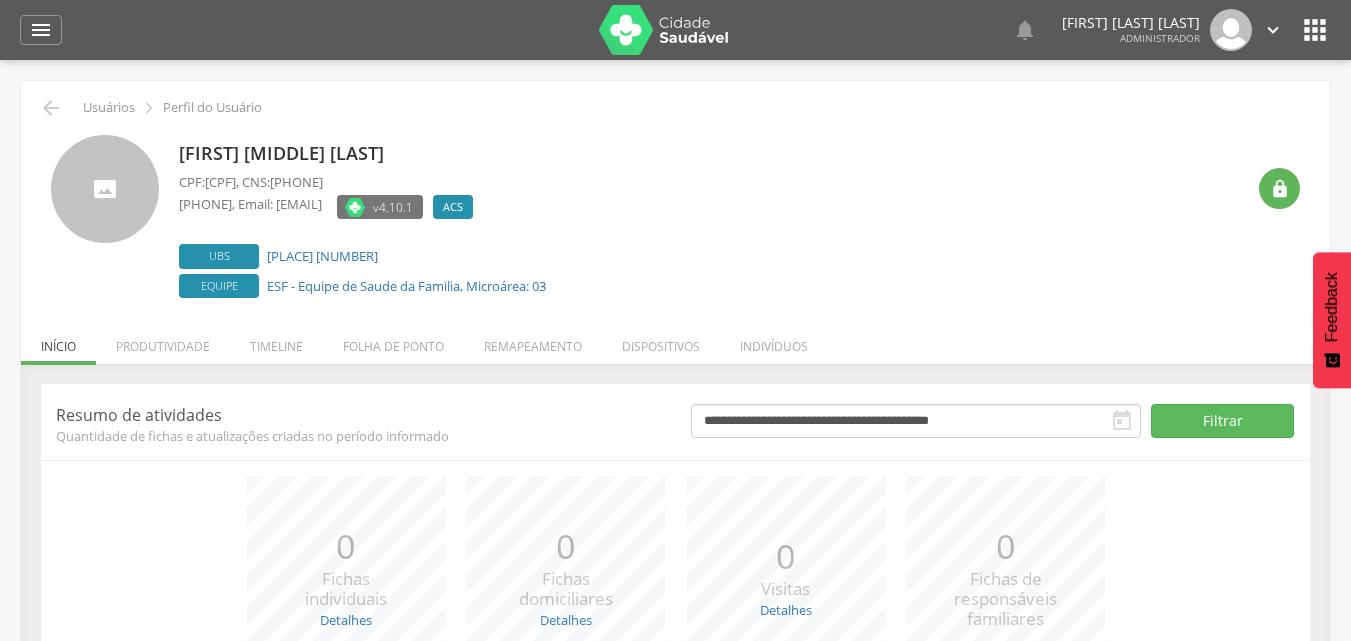 scroll, scrollTop: 0, scrollLeft: 0, axis: both 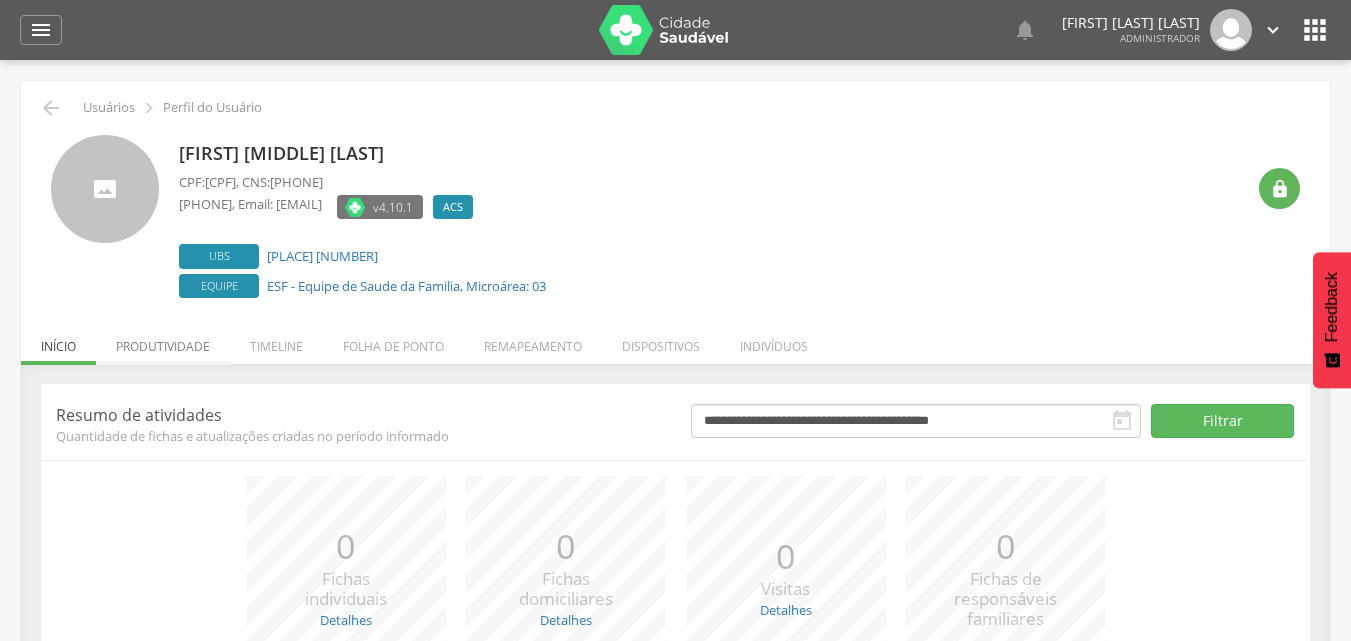 click on "Produtividade" at bounding box center (163, 341) 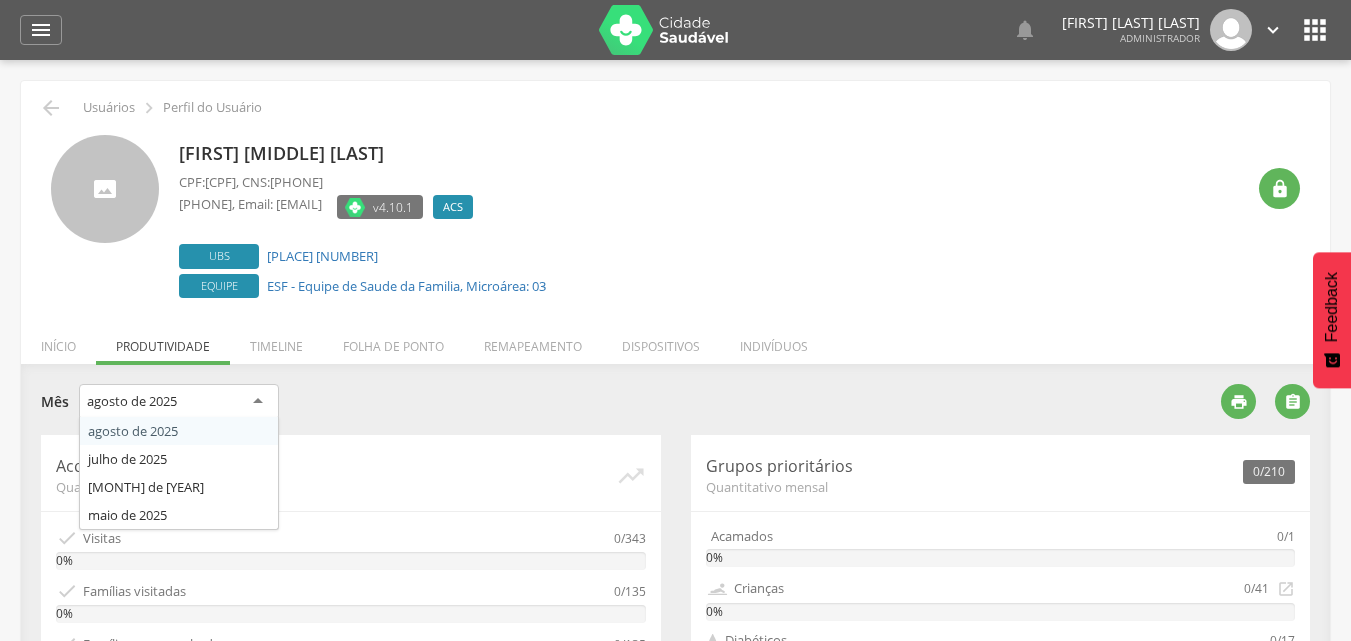 click on "agosto de 2025" at bounding box center [179, 402] 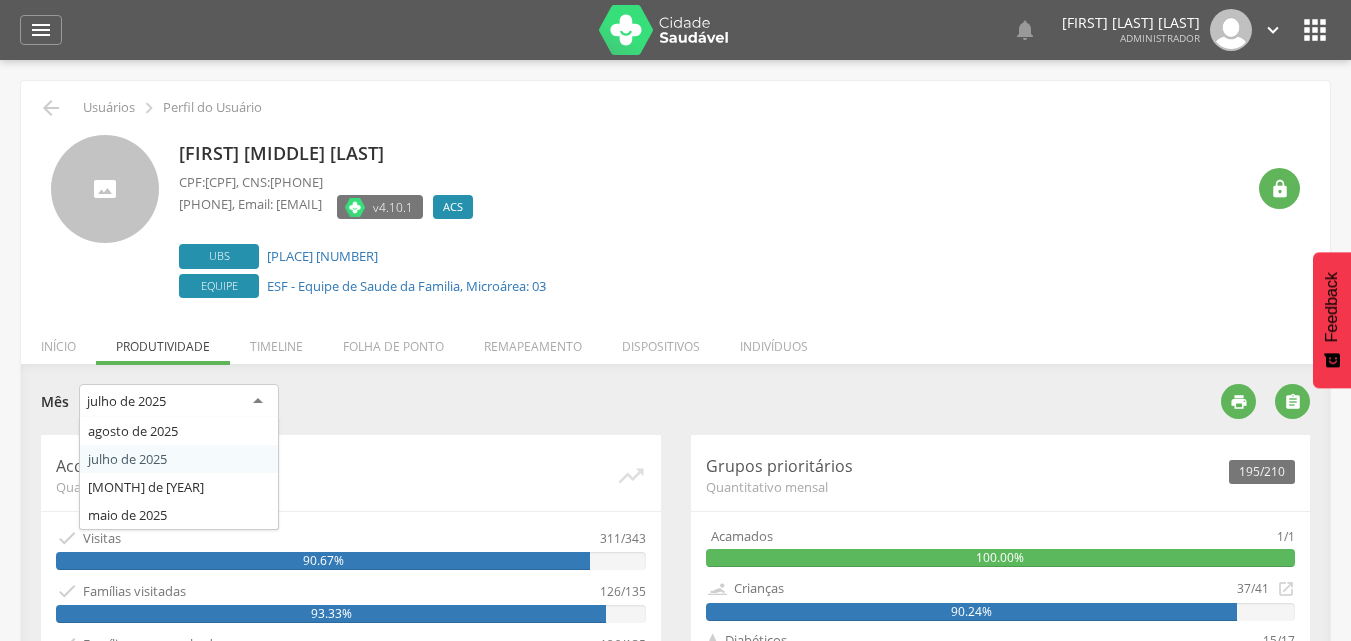 click on "julho de 2025" at bounding box center (179, 402) 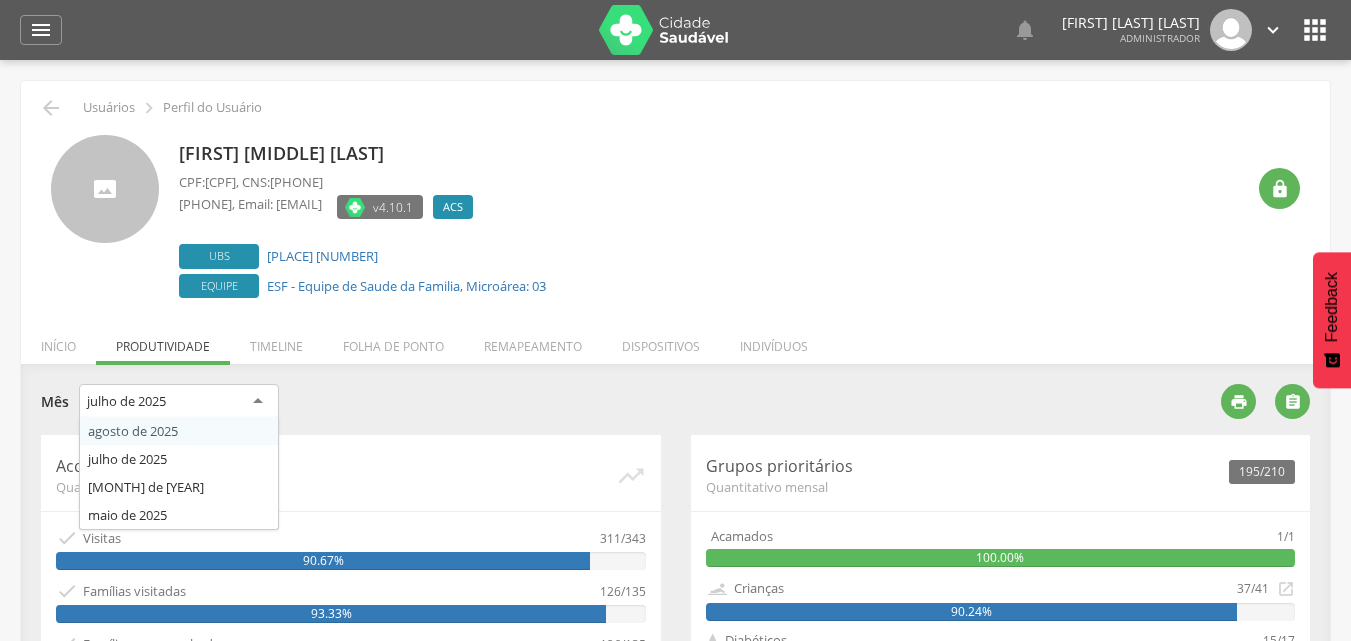 click on "**********" at bounding box center [623, 404] 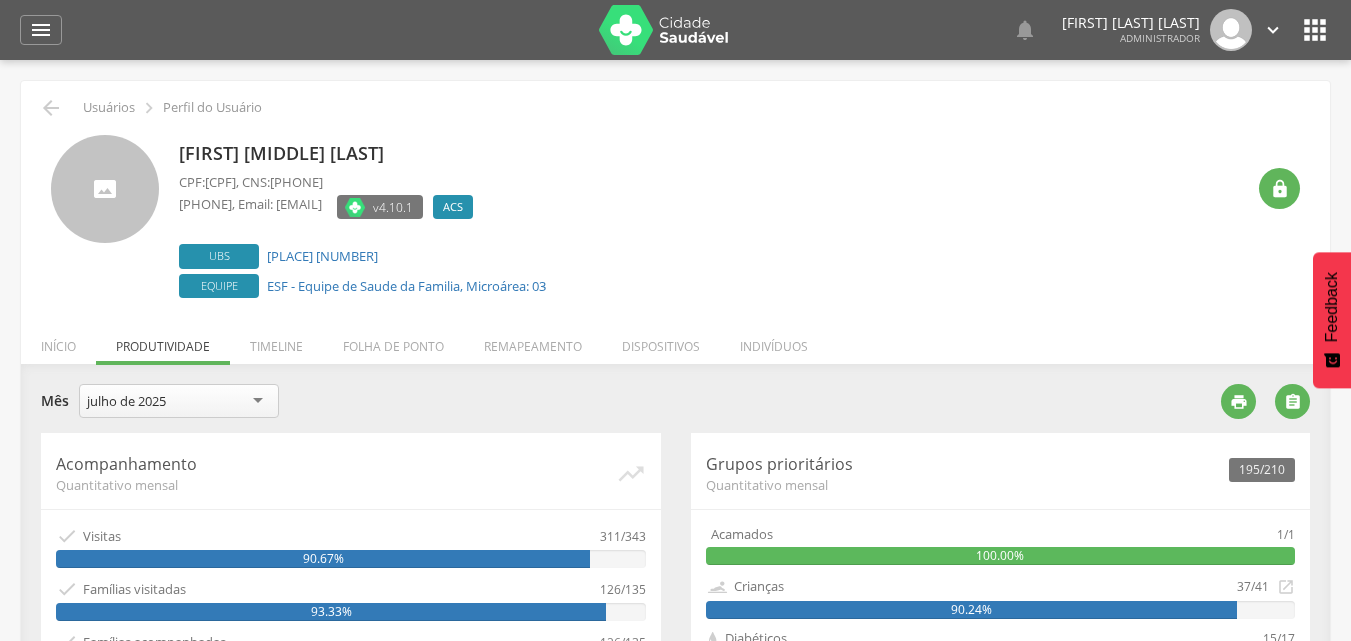 click on "julho de 2025" at bounding box center (179, 401) 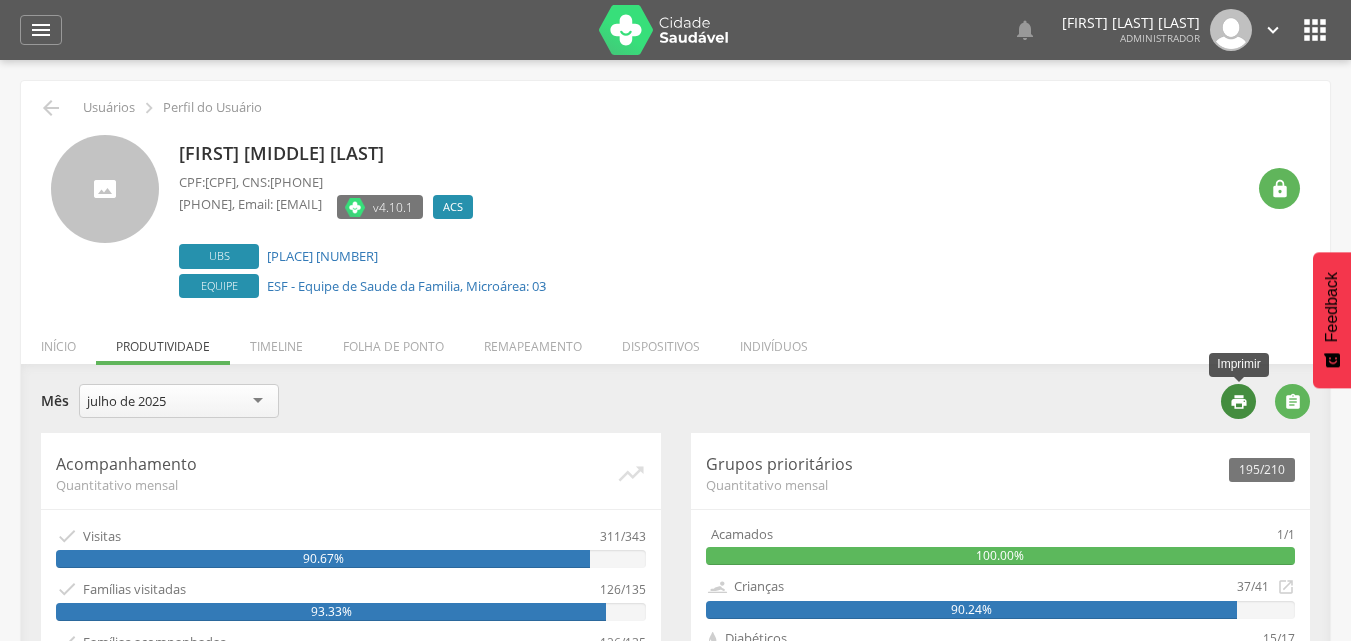 click on "" at bounding box center [1239, 402] 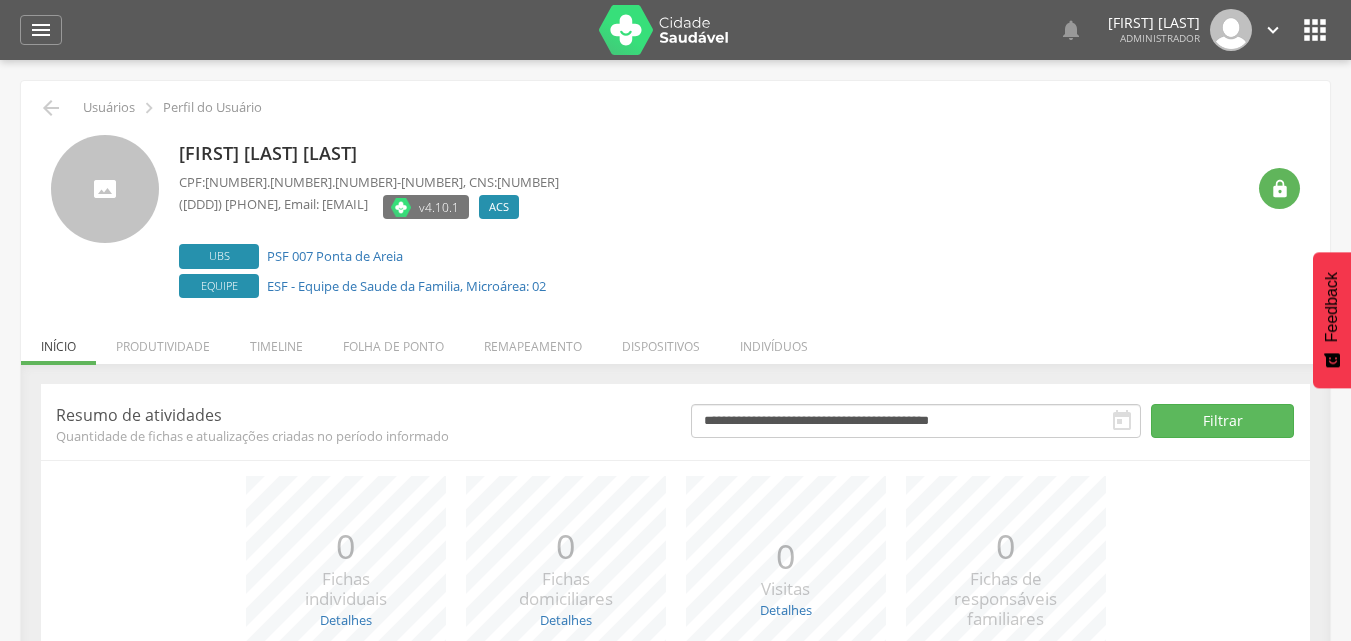 scroll, scrollTop: 0, scrollLeft: 0, axis: both 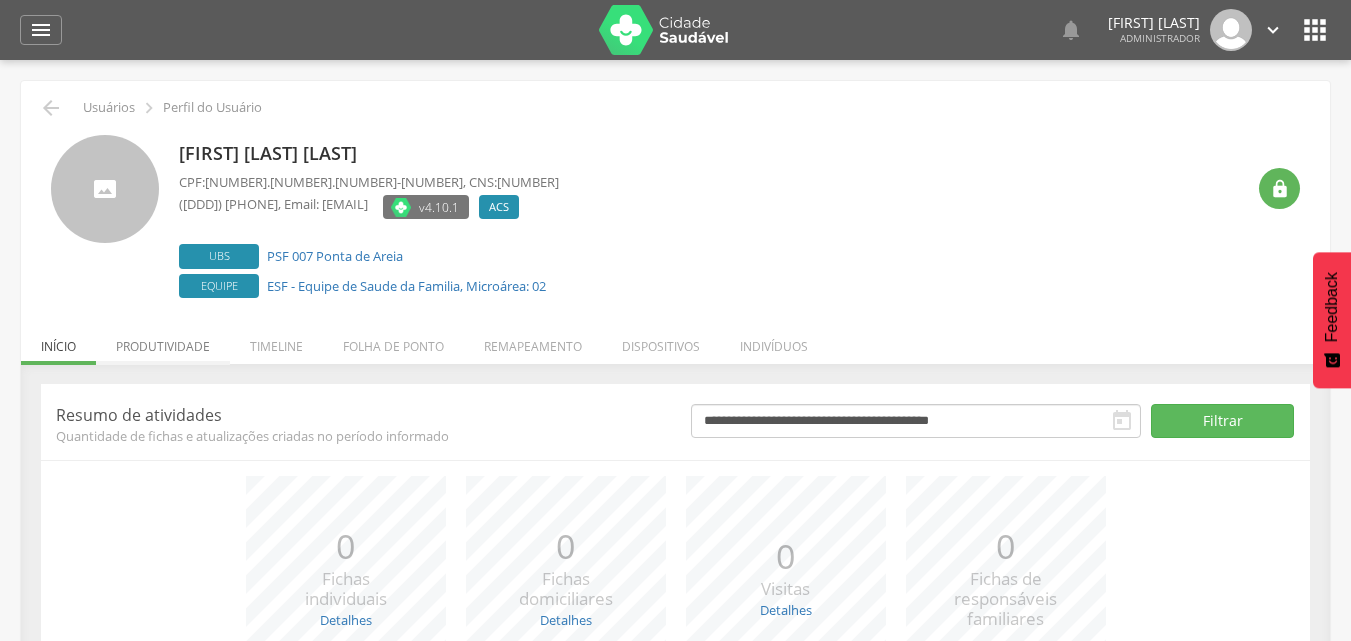 click on "Produtividade" at bounding box center (163, 341) 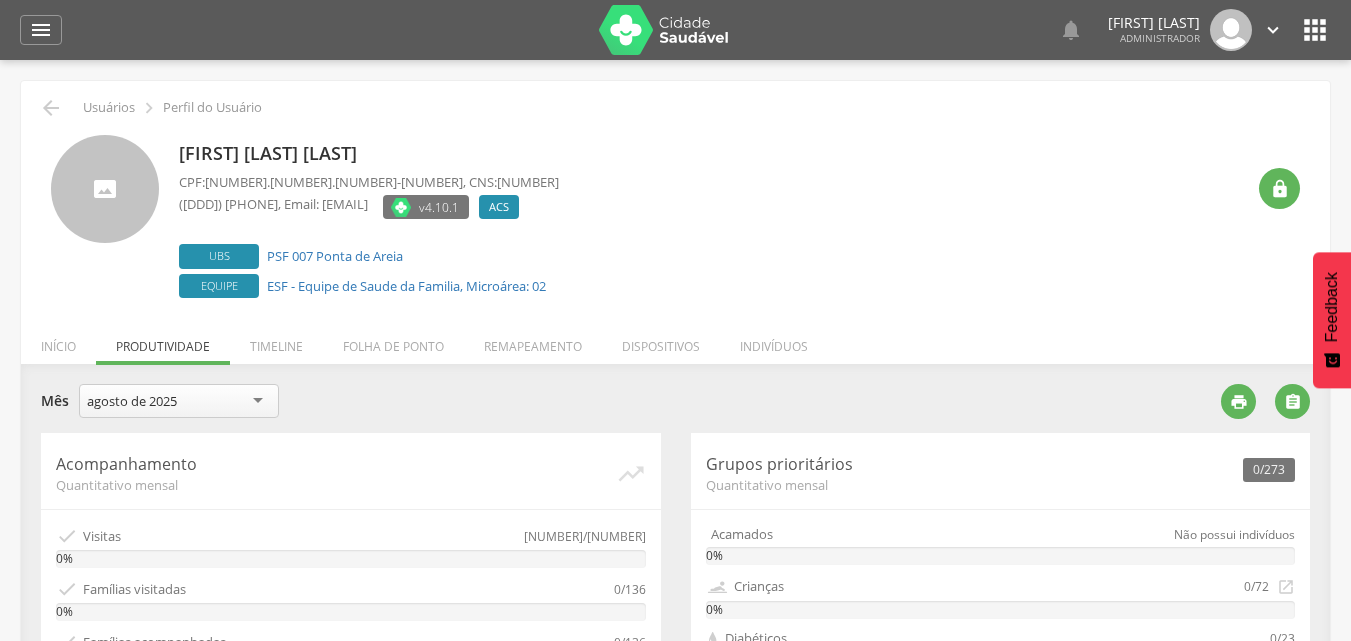 click on "agosto de 2025" at bounding box center (179, 401) 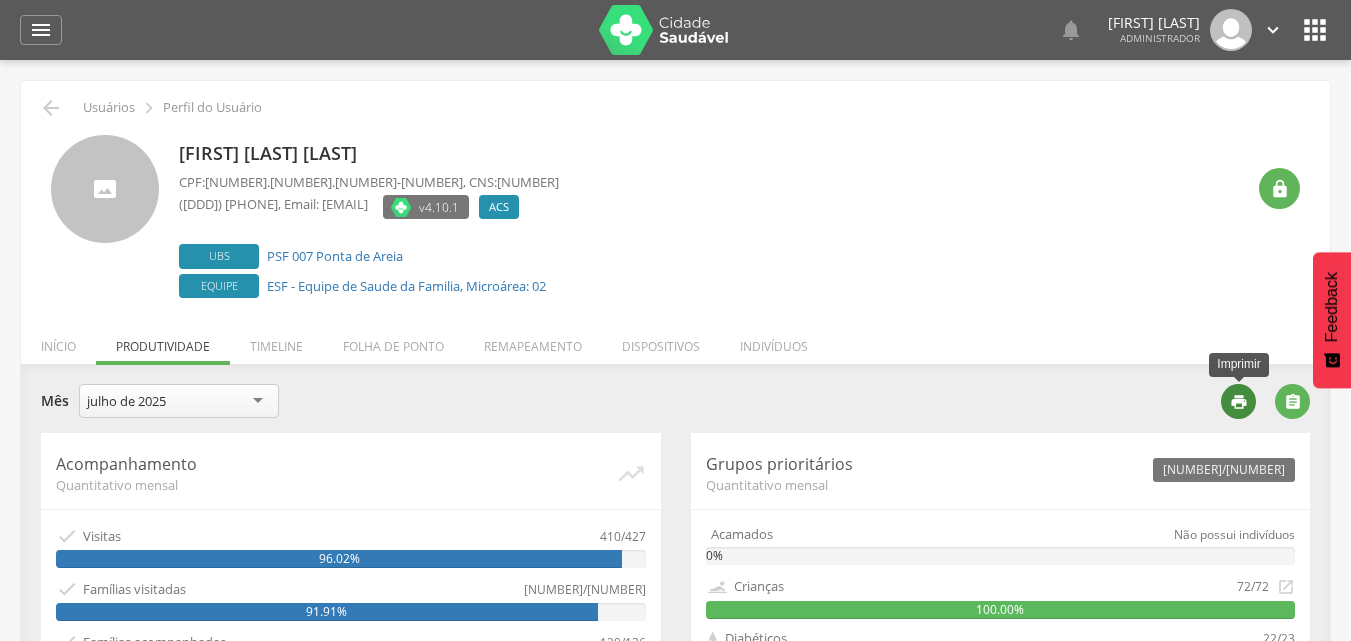 click on "" at bounding box center (1239, 402) 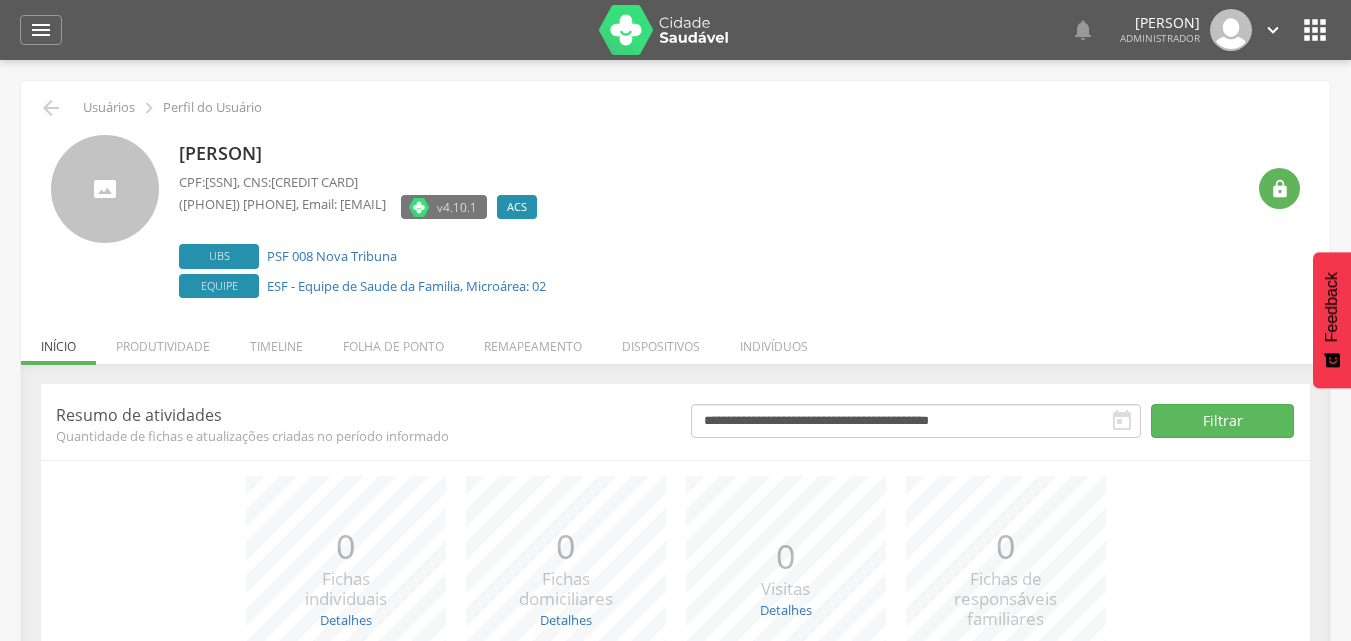 scroll, scrollTop: 0, scrollLeft: 0, axis: both 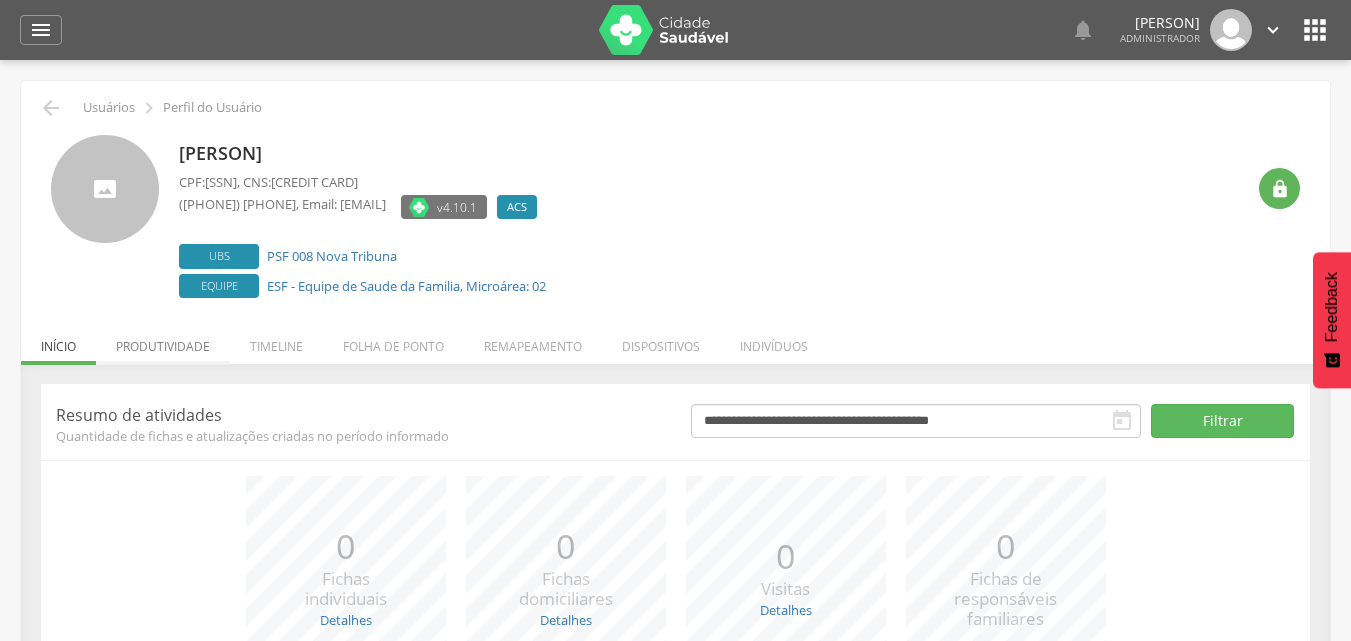 click on "Produtividade" at bounding box center (163, 341) 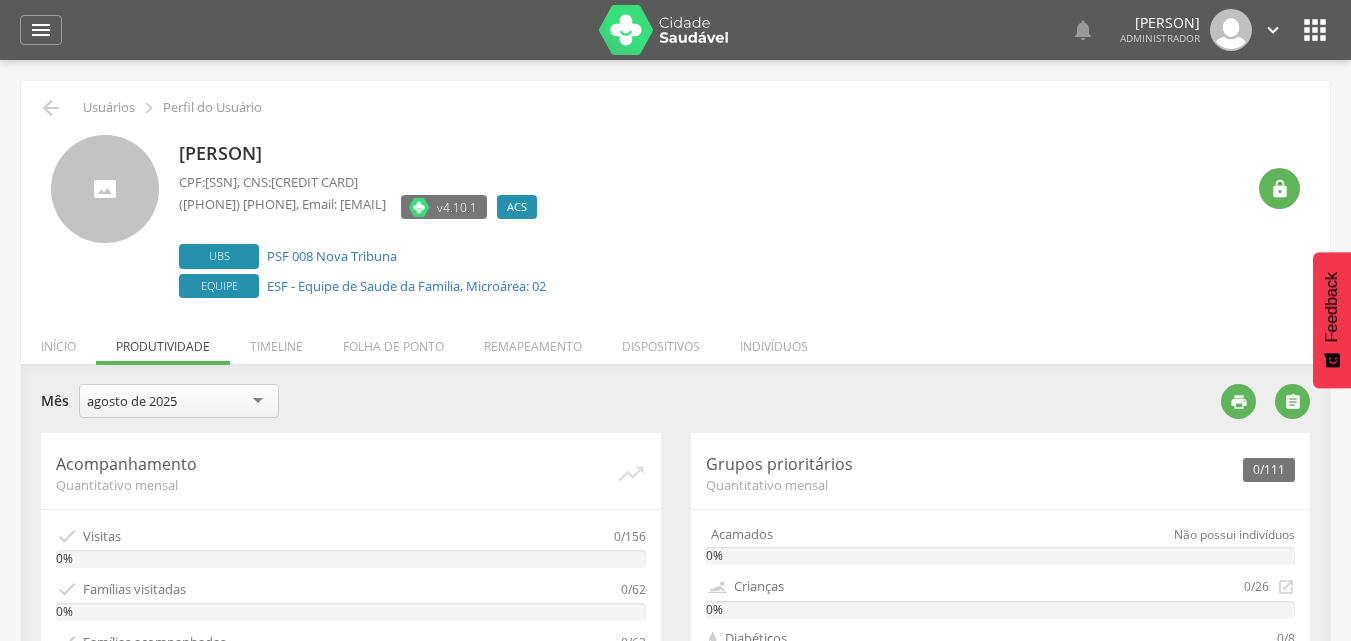click on "agosto de 2025" at bounding box center (179, 401) 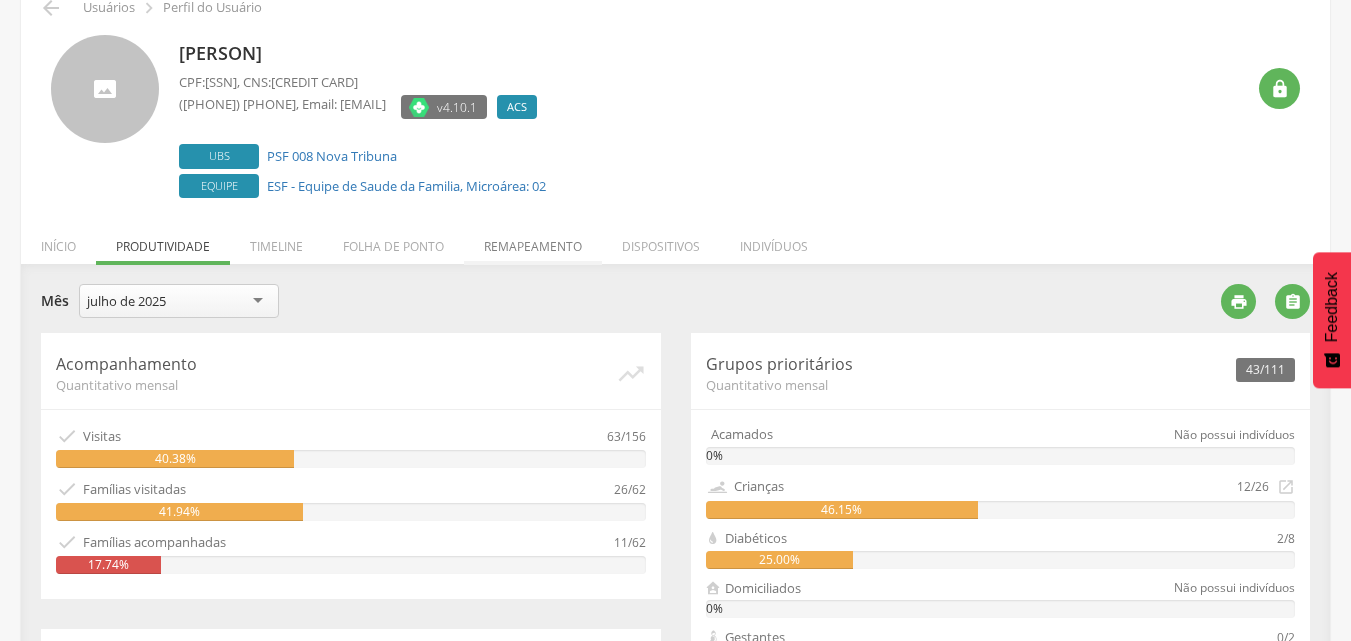 scroll, scrollTop: 0, scrollLeft: 0, axis: both 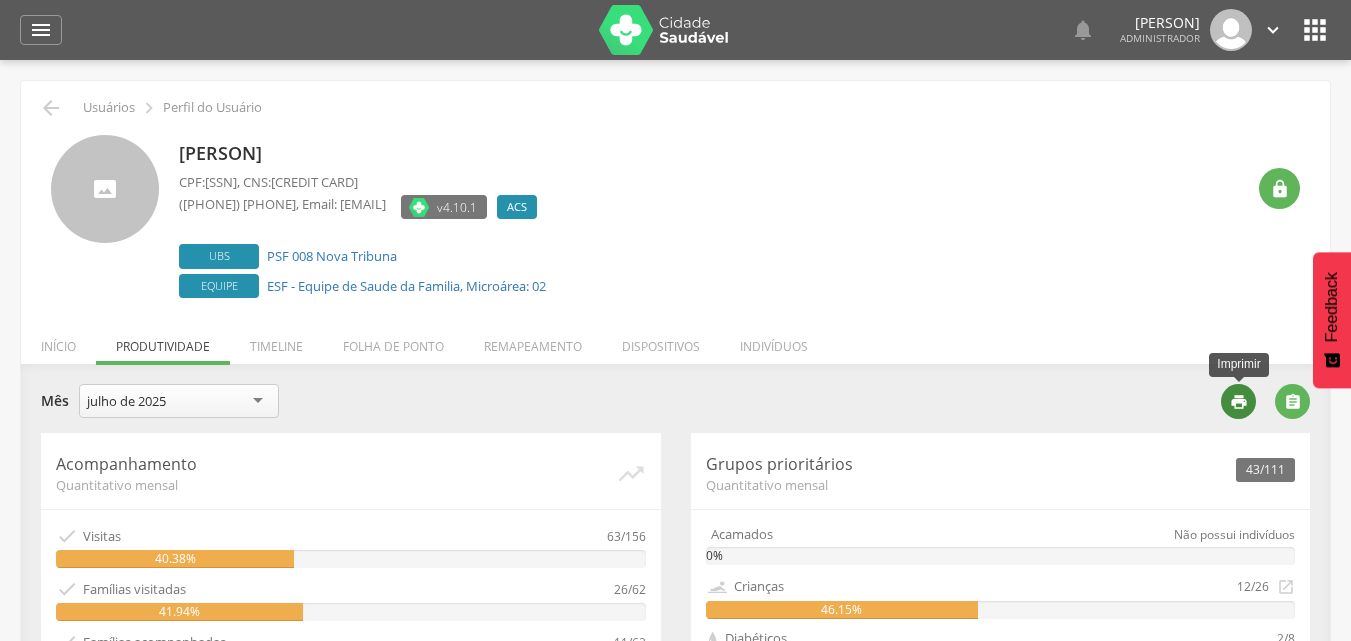 click on "" at bounding box center [1239, 402] 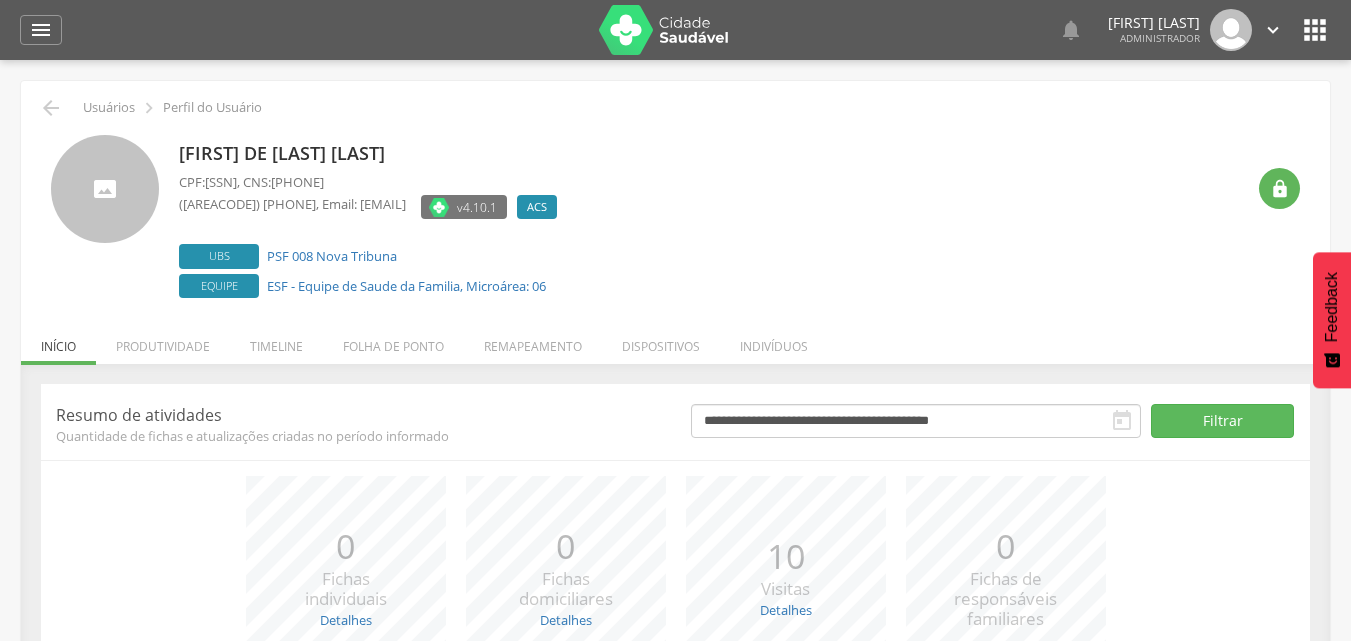scroll, scrollTop: 0, scrollLeft: 0, axis: both 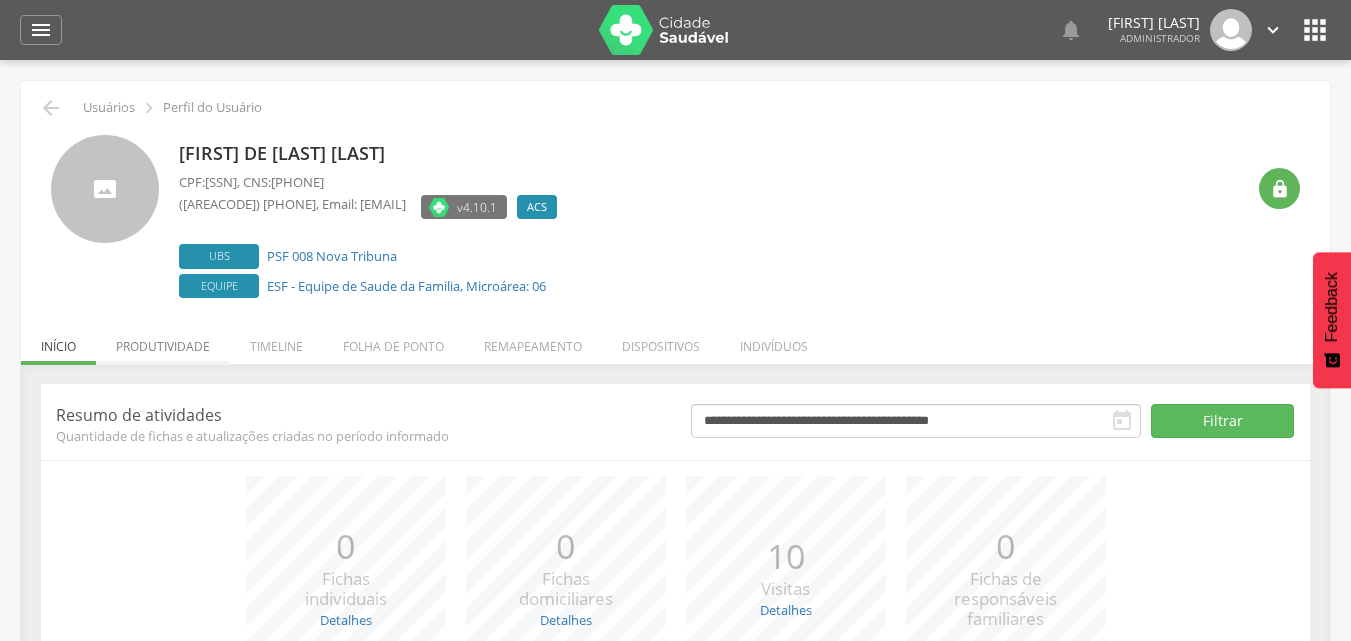 click on "Produtividade" at bounding box center [163, 341] 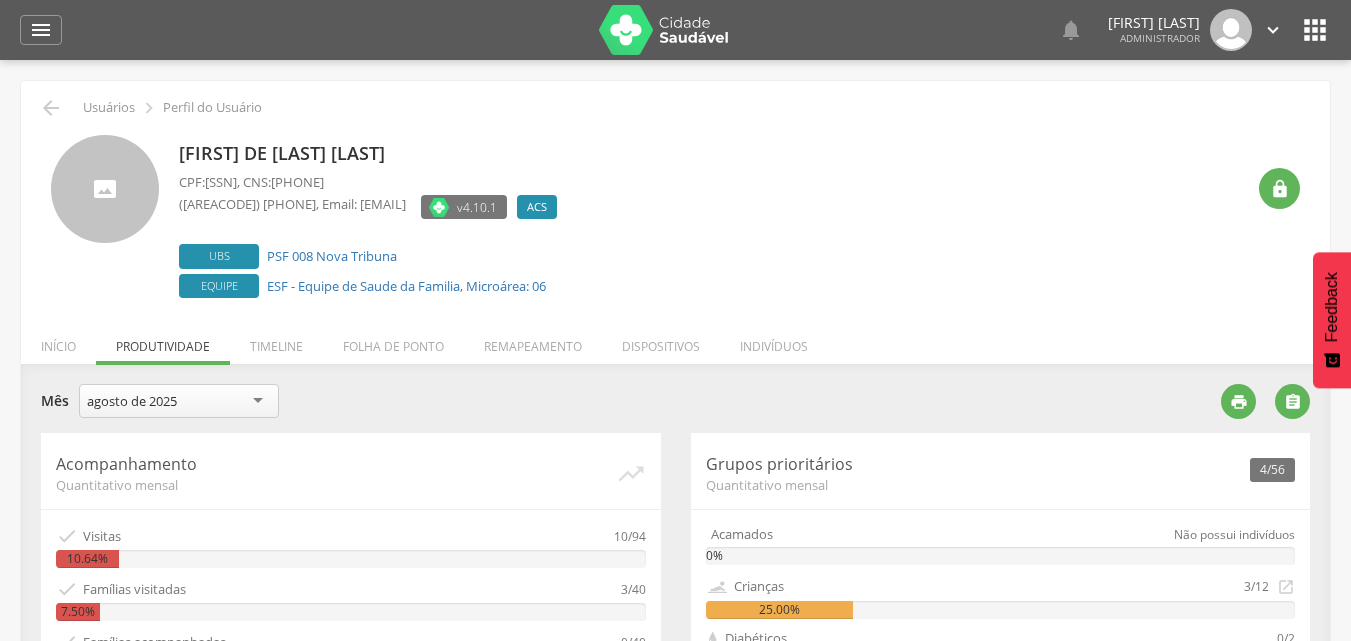 click on "agosto de 2025" at bounding box center [132, 401] 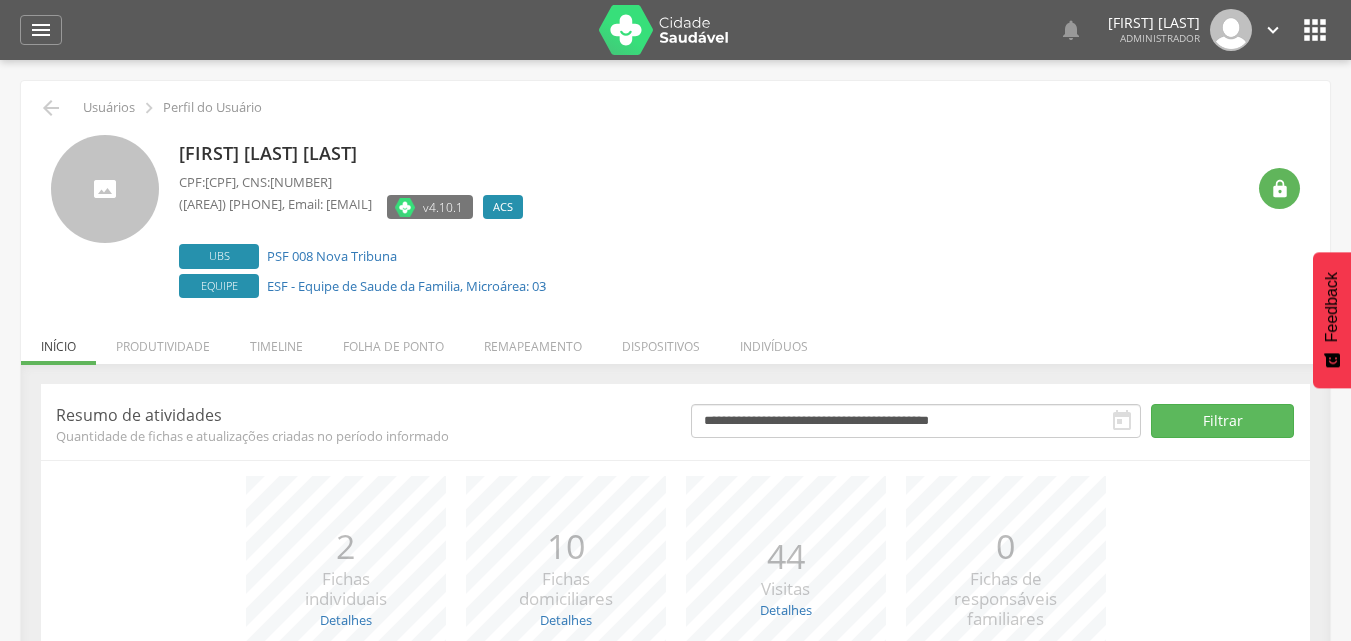 scroll, scrollTop: 0, scrollLeft: 0, axis: both 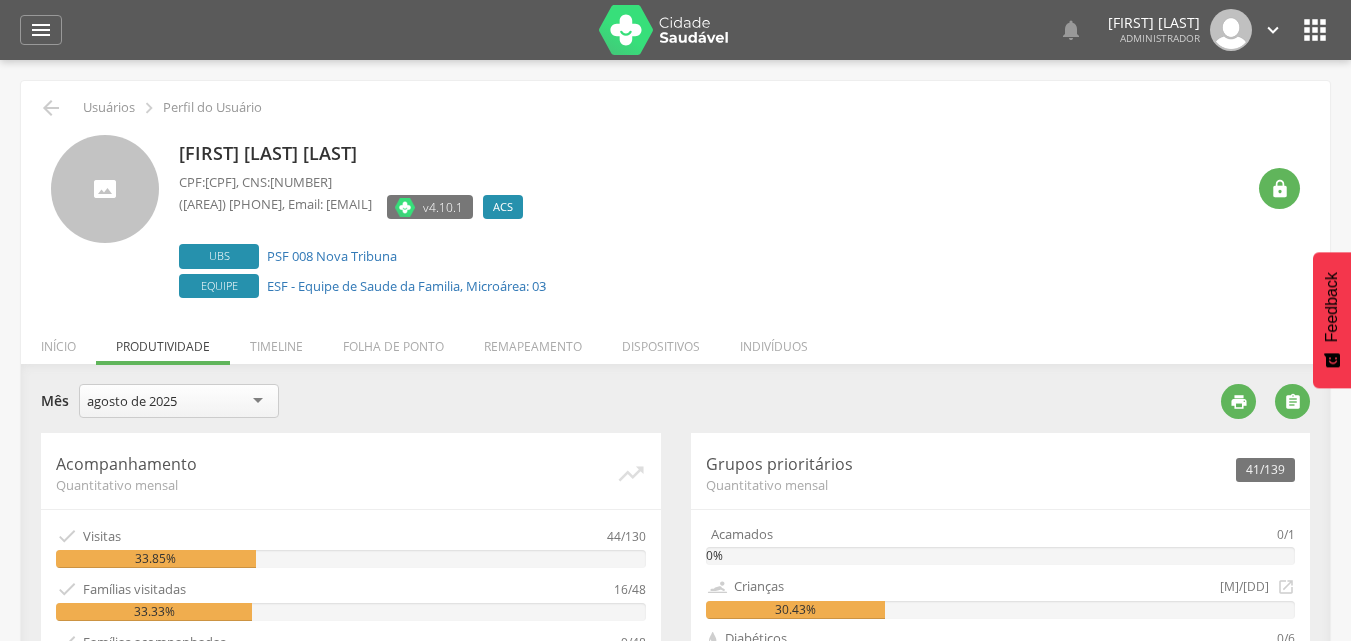 click on "agosto de 2025" at bounding box center (179, 401) 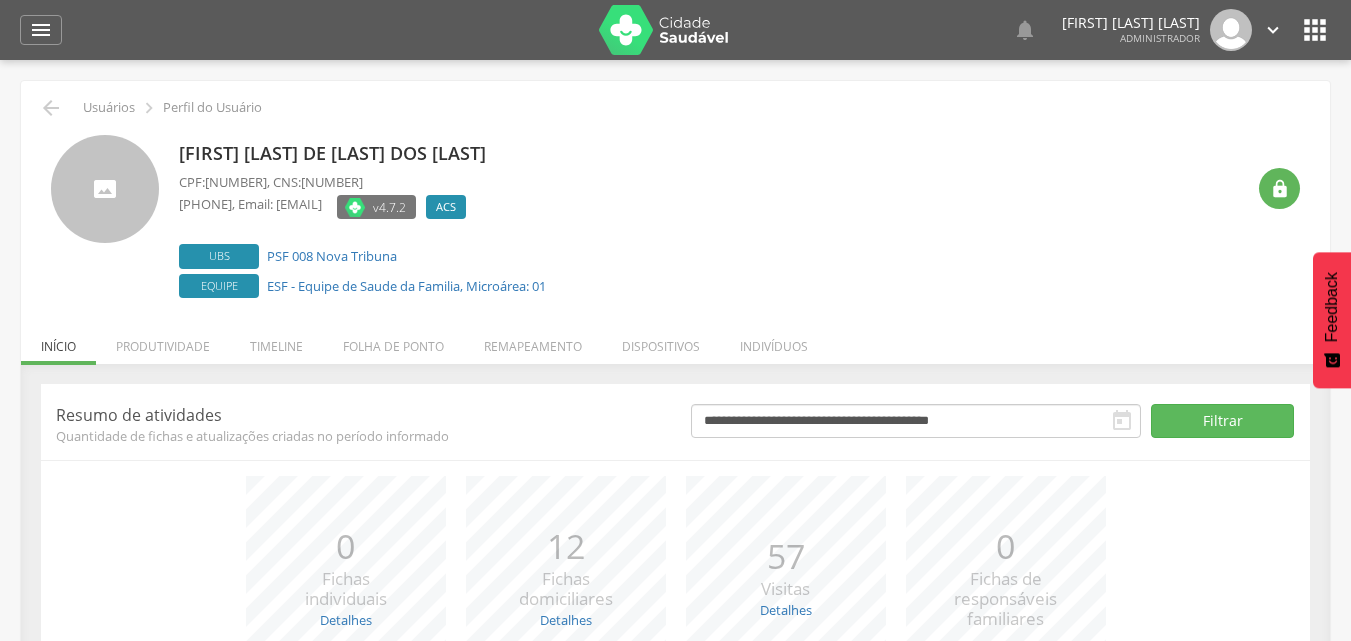 scroll, scrollTop: 0, scrollLeft: 0, axis: both 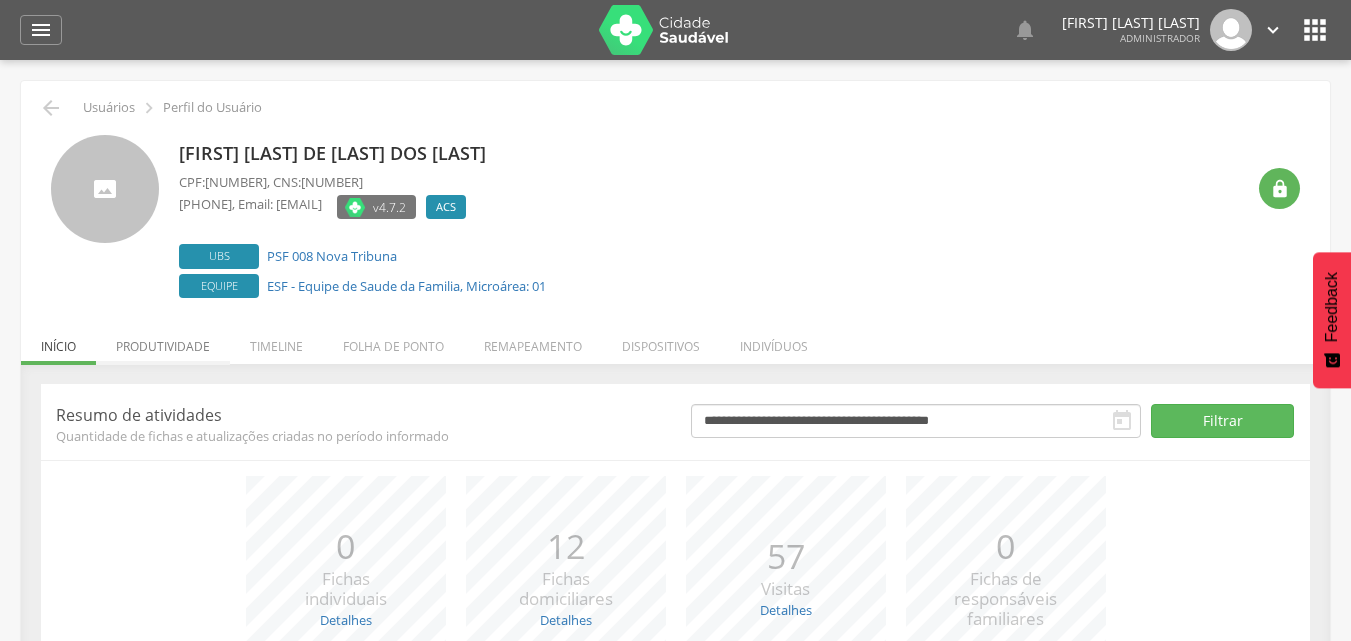 click on "Produtividade" at bounding box center (163, 341) 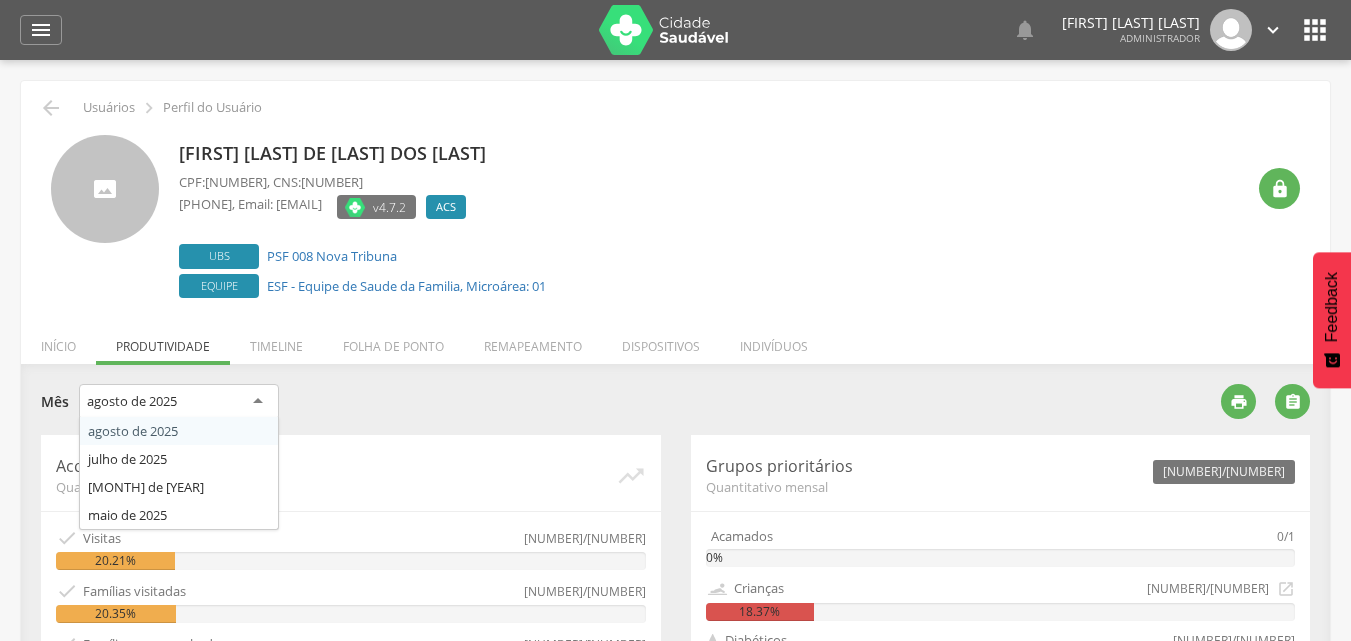 click on "agosto de 2025" at bounding box center (179, 402) 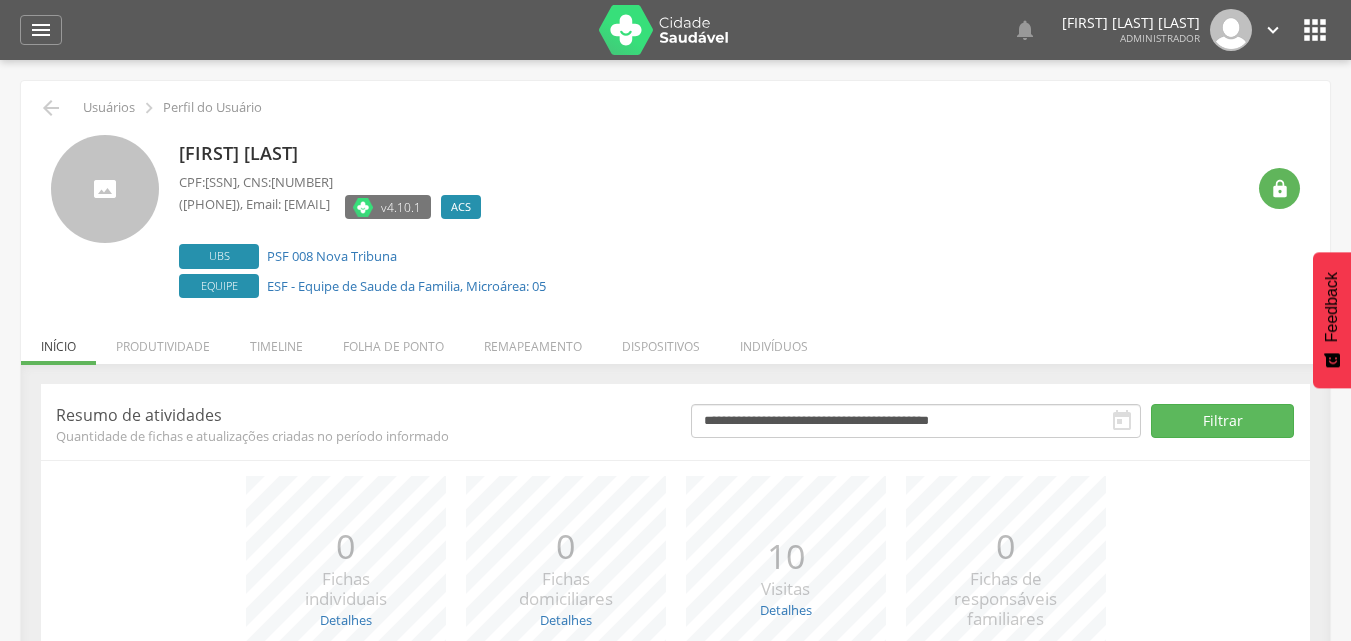 scroll, scrollTop: 0, scrollLeft: 0, axis: both 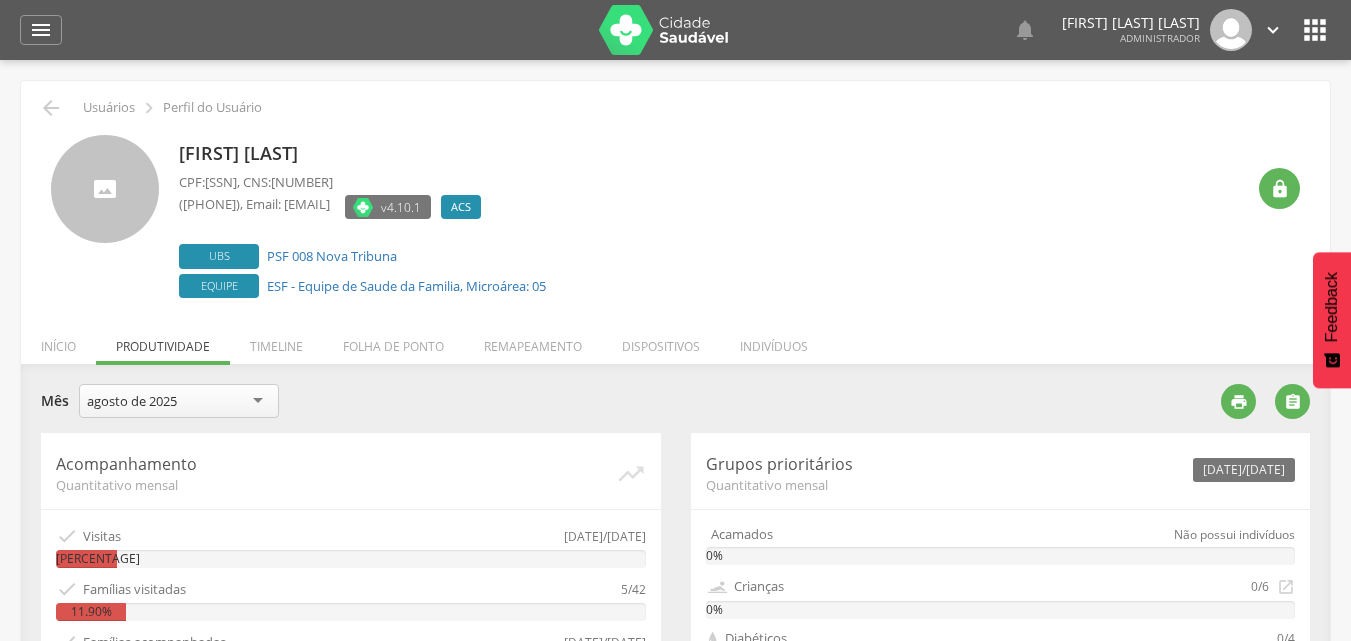 click on "agosto de 2025" at bounding box center (132, 401) 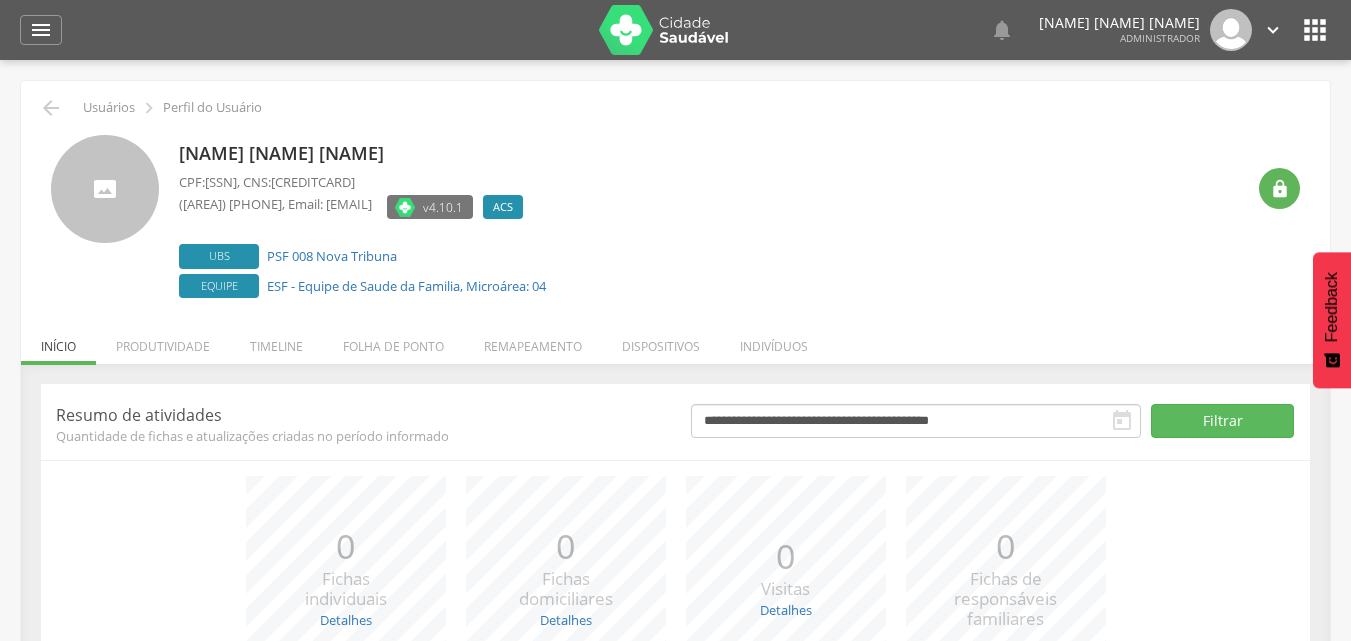 scroll, scrollTop: 0, scrollLeft: 0, axis: both 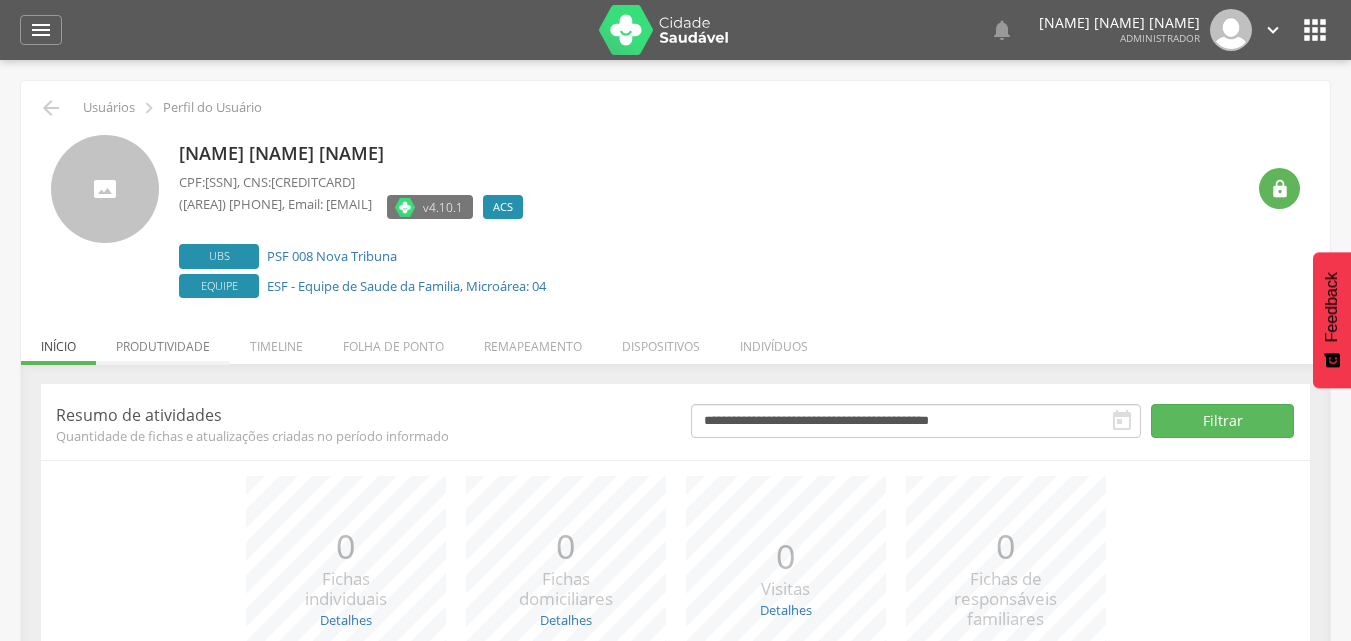 click on "Produtividade" at bounding box center [163, 341] 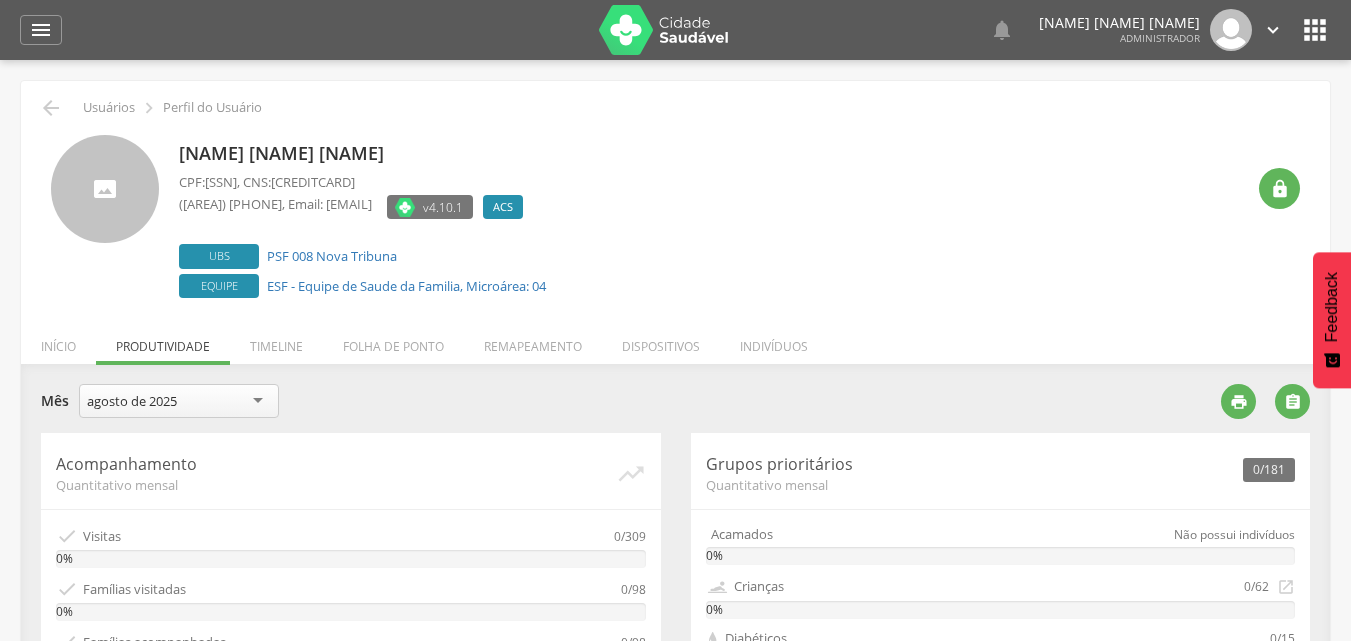 click on "agosto de 2025" at bounding box center [179, 401] 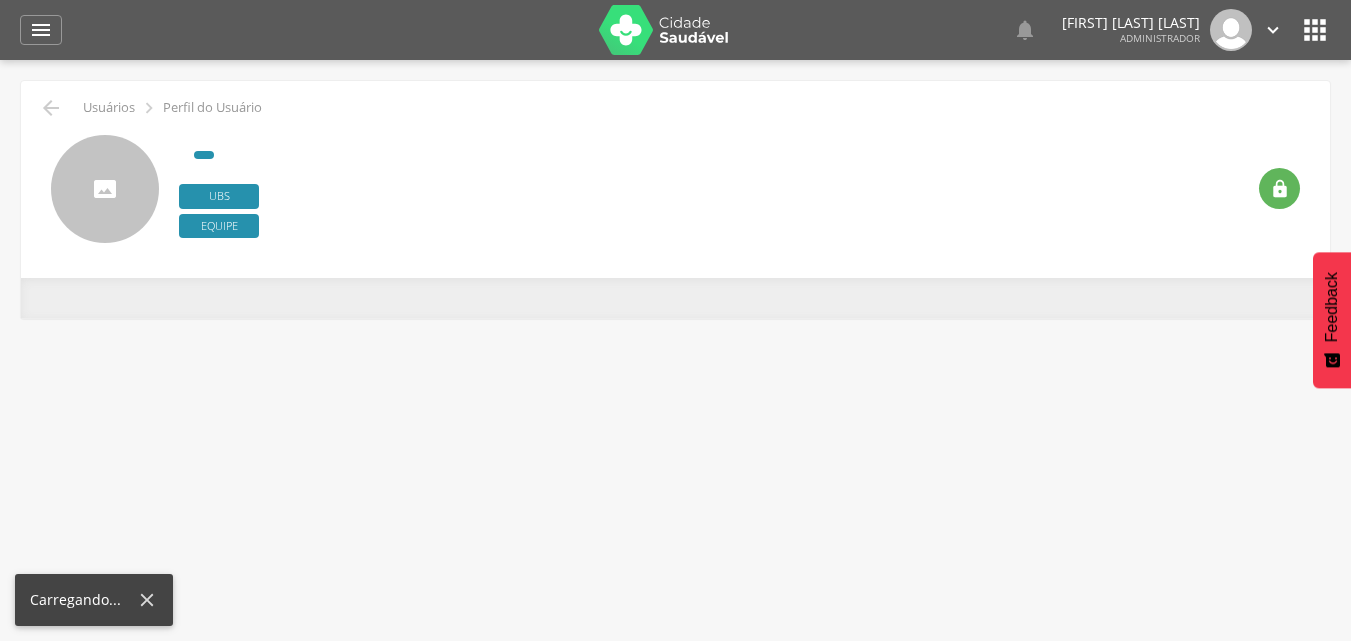 scroll, scrollTop: 0, scrollLeft: 0, axis: both 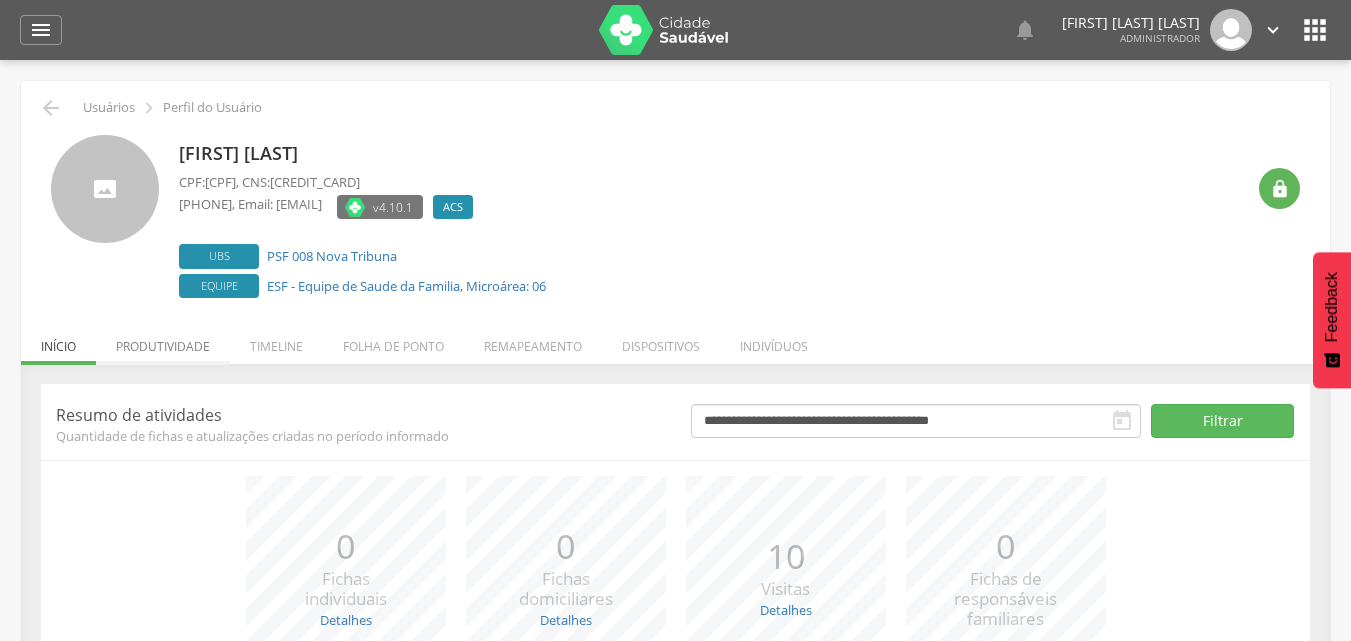 click on "Produtividade" at bounding box center (163, 341) 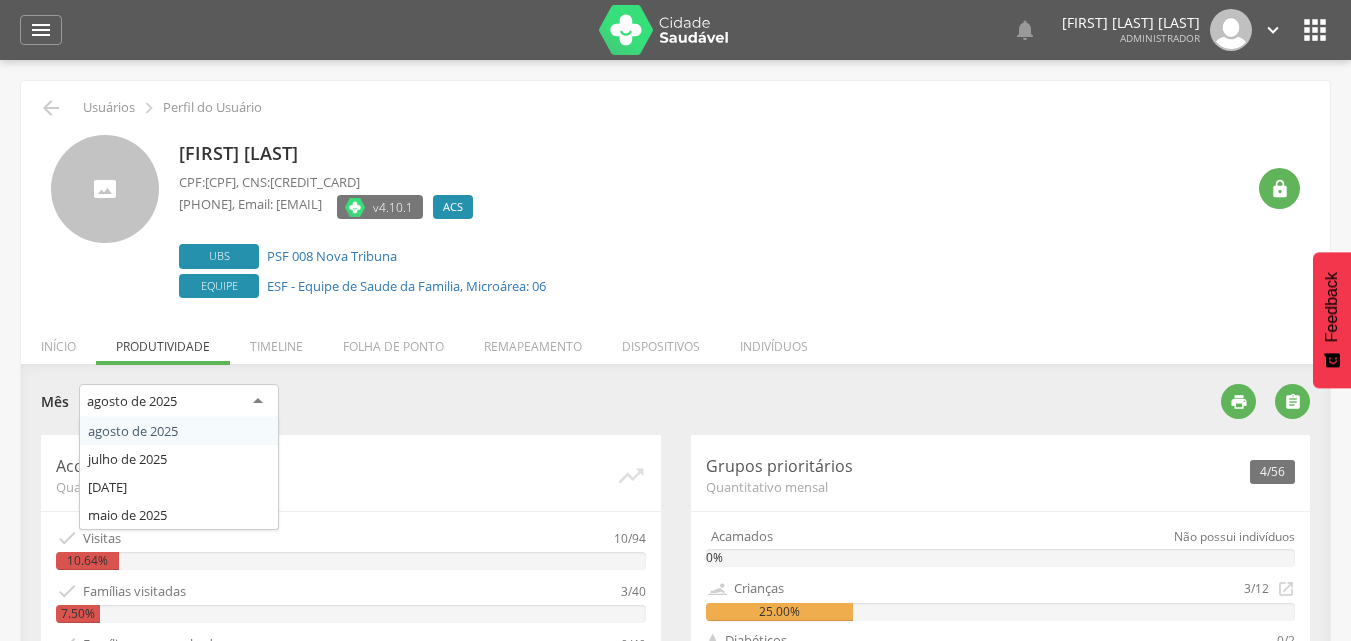 click on "agosto de 2025" at bounding box center [179, 402] 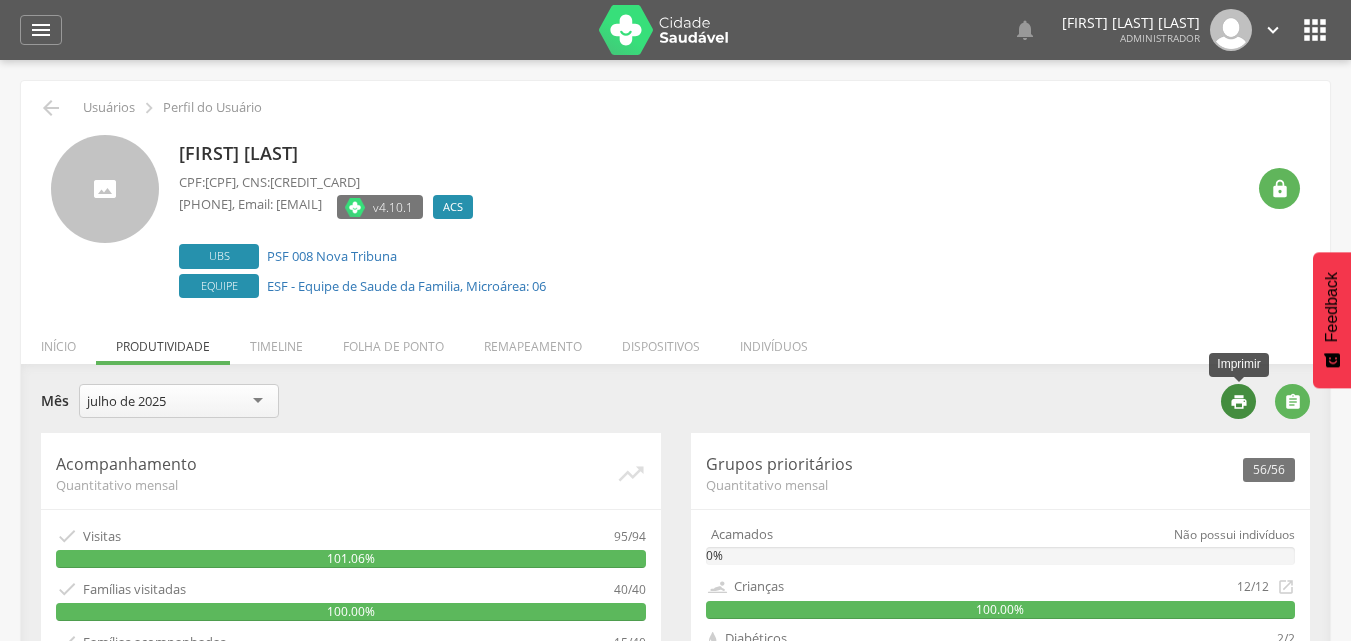 click on "" at bounding box center [1239, 402] 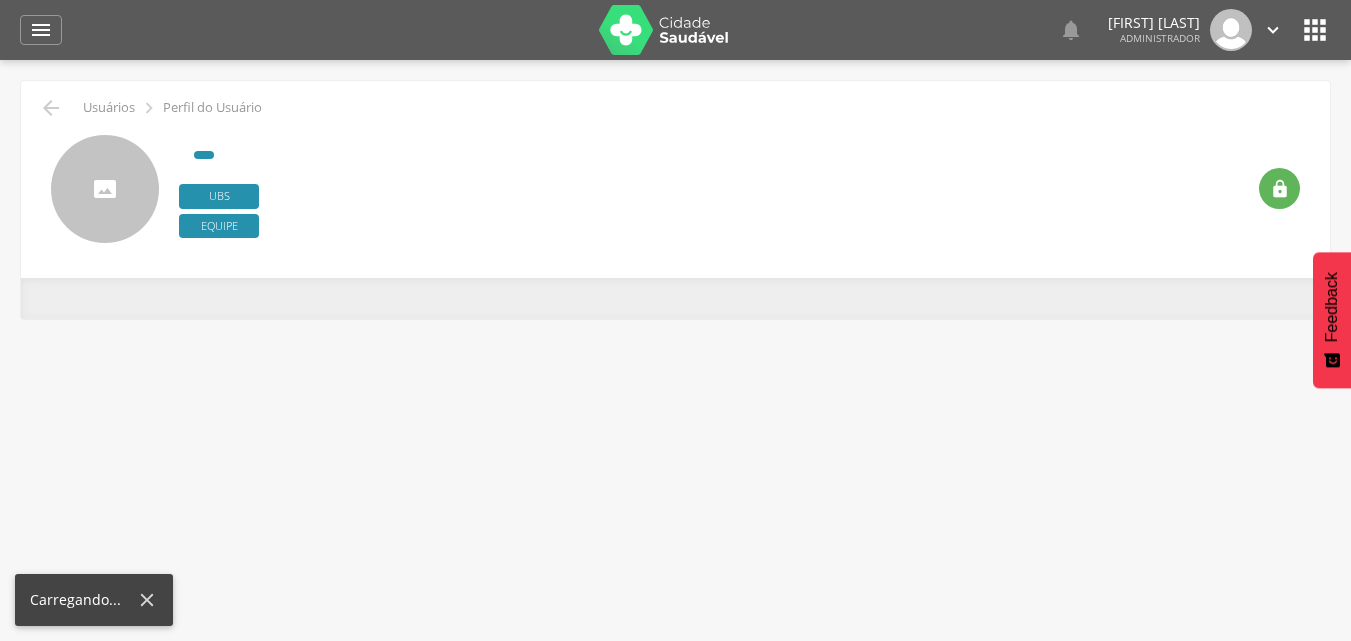 scroll, scrollTop: 0, scrollLeft: 0, axis: both 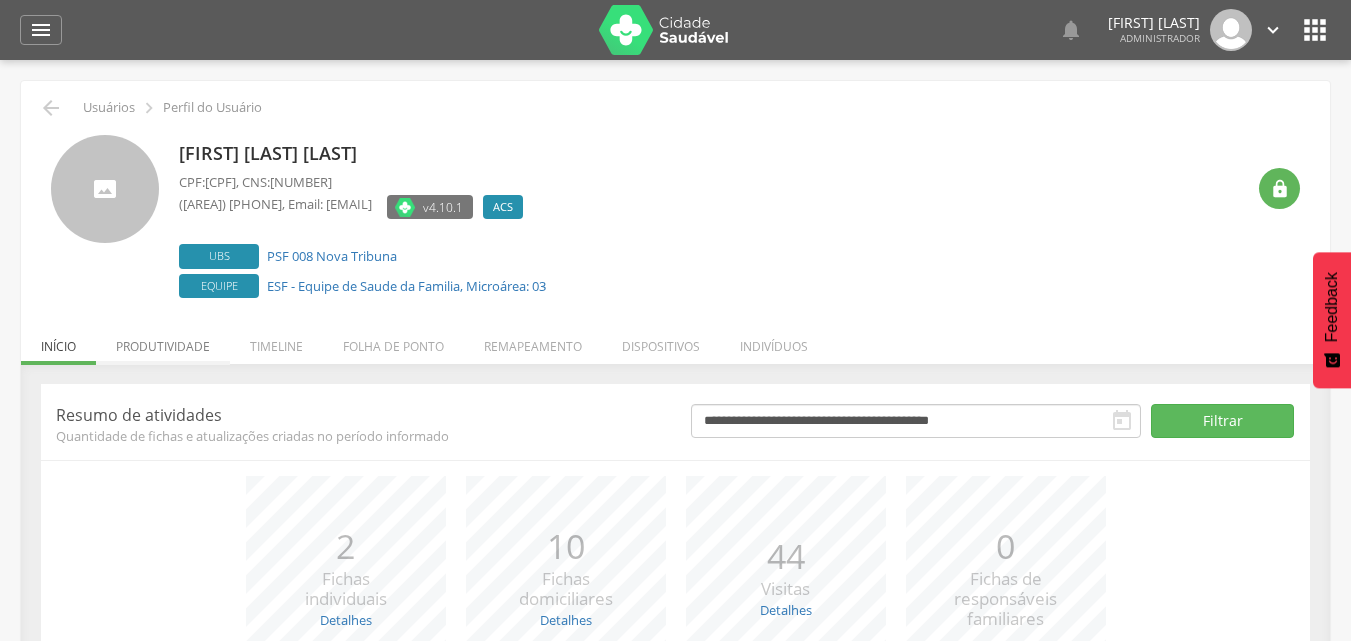 click on "Produtividade" at bounding box center [163, 341] 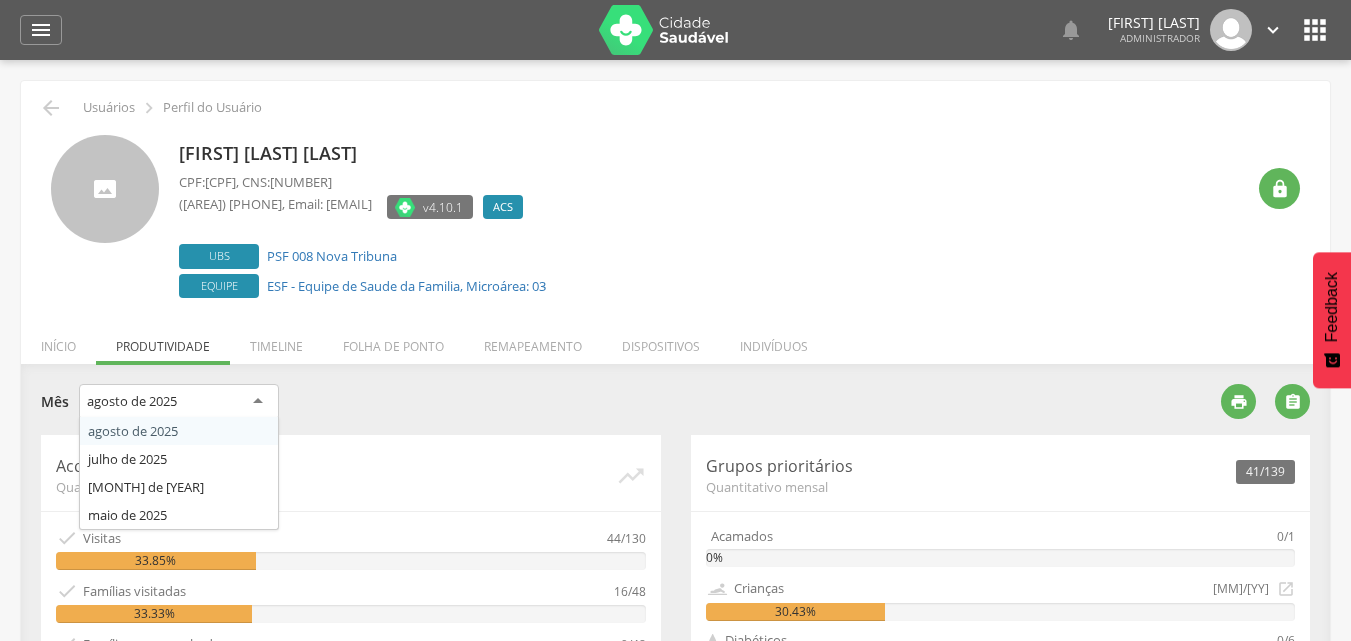 click on "agosto de 2025" at bounding box center (179, 402) 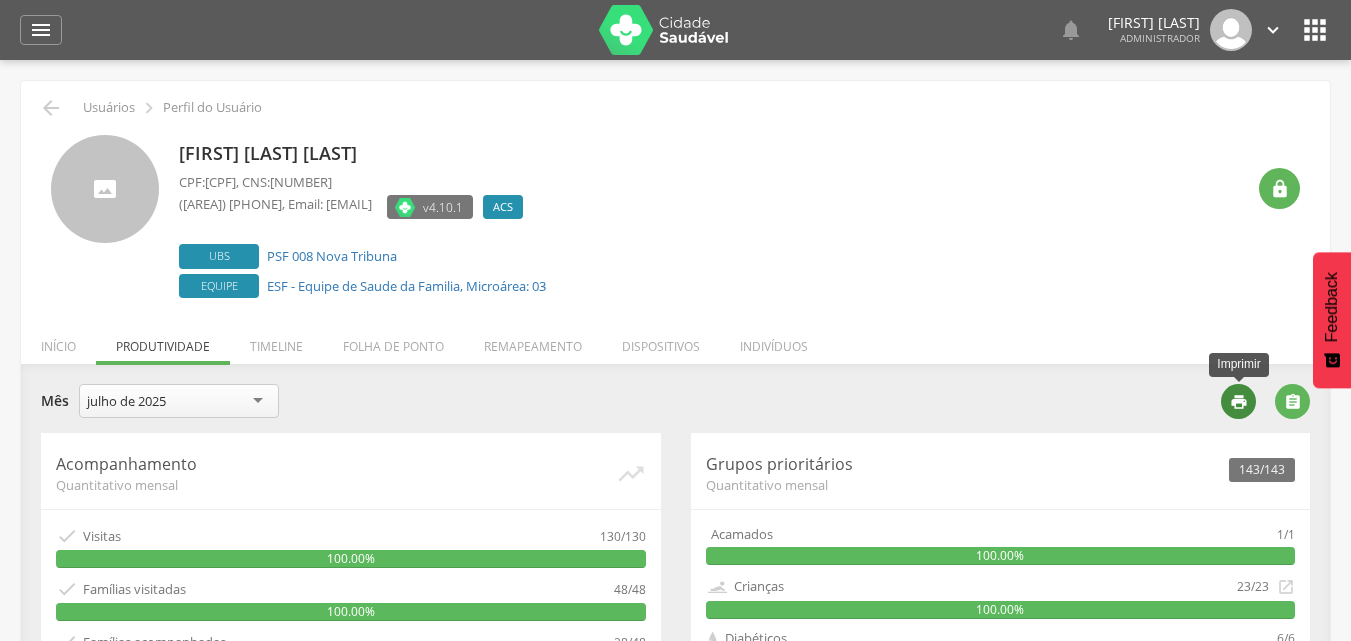 click on "" at bounding box center [1238, 401] 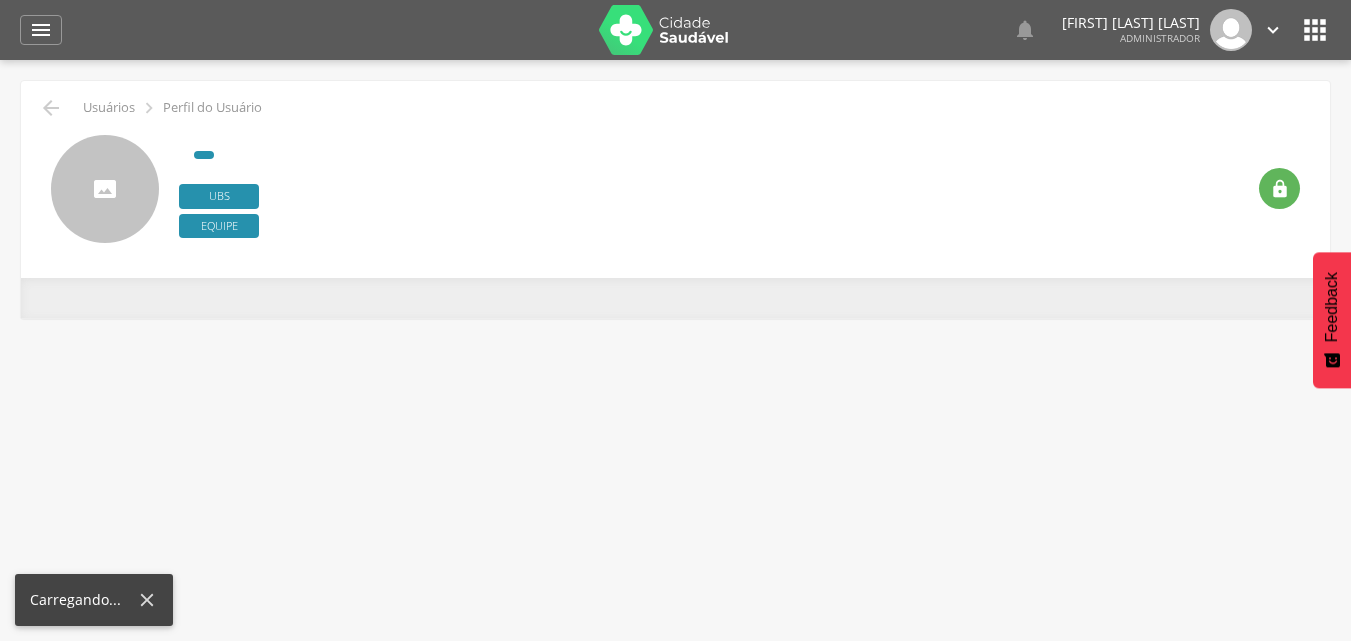 scroll, scrollTop: 0, scrollLeft: 0, axis: both 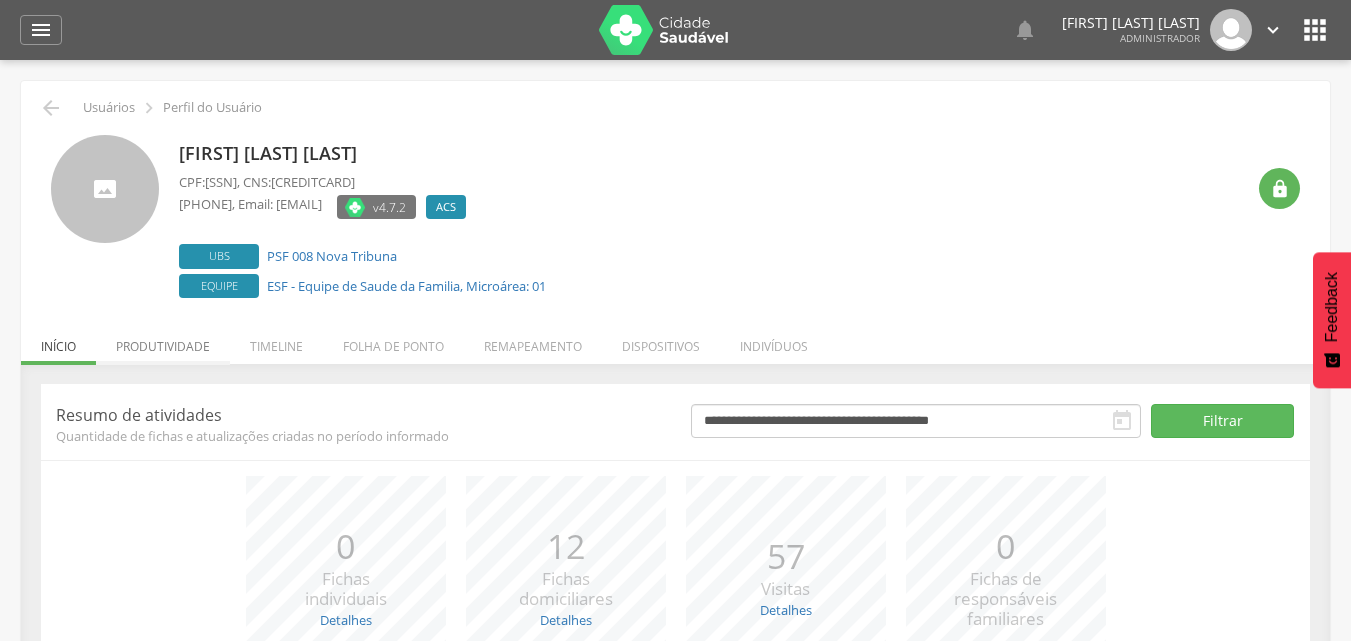 click on "Produtividade" at bounding box center (163, 341) 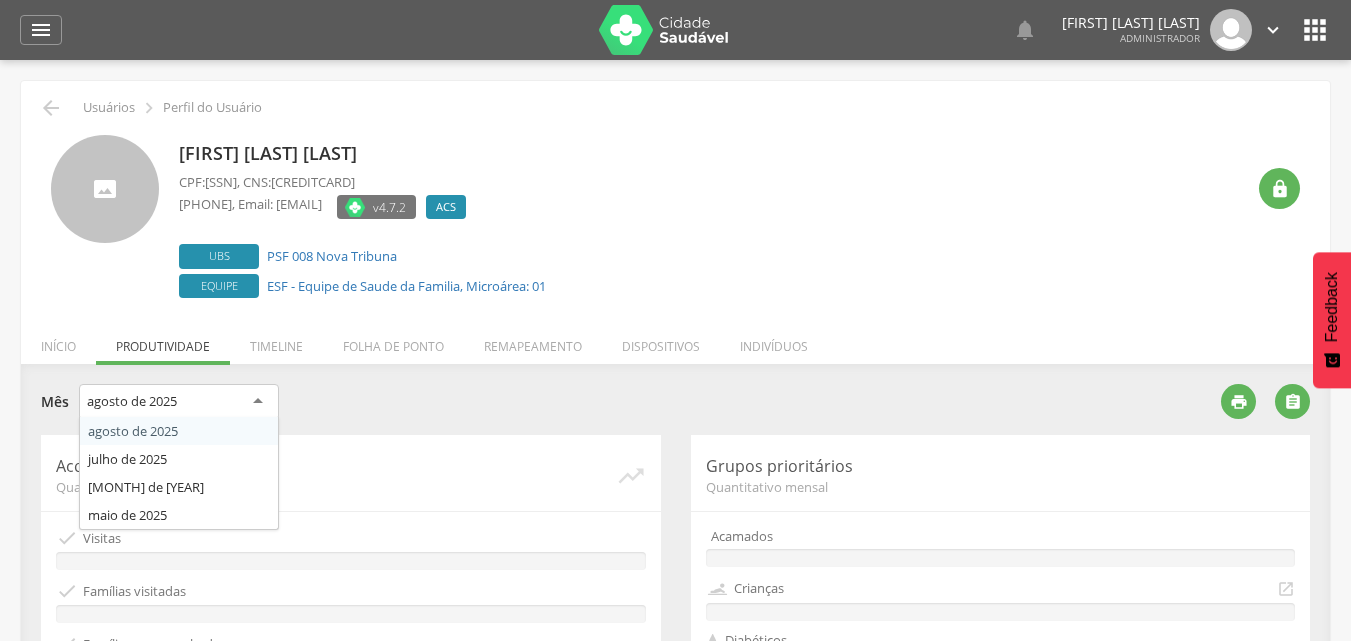 click on "agosto de 2025" at bounding box center [132, 401] 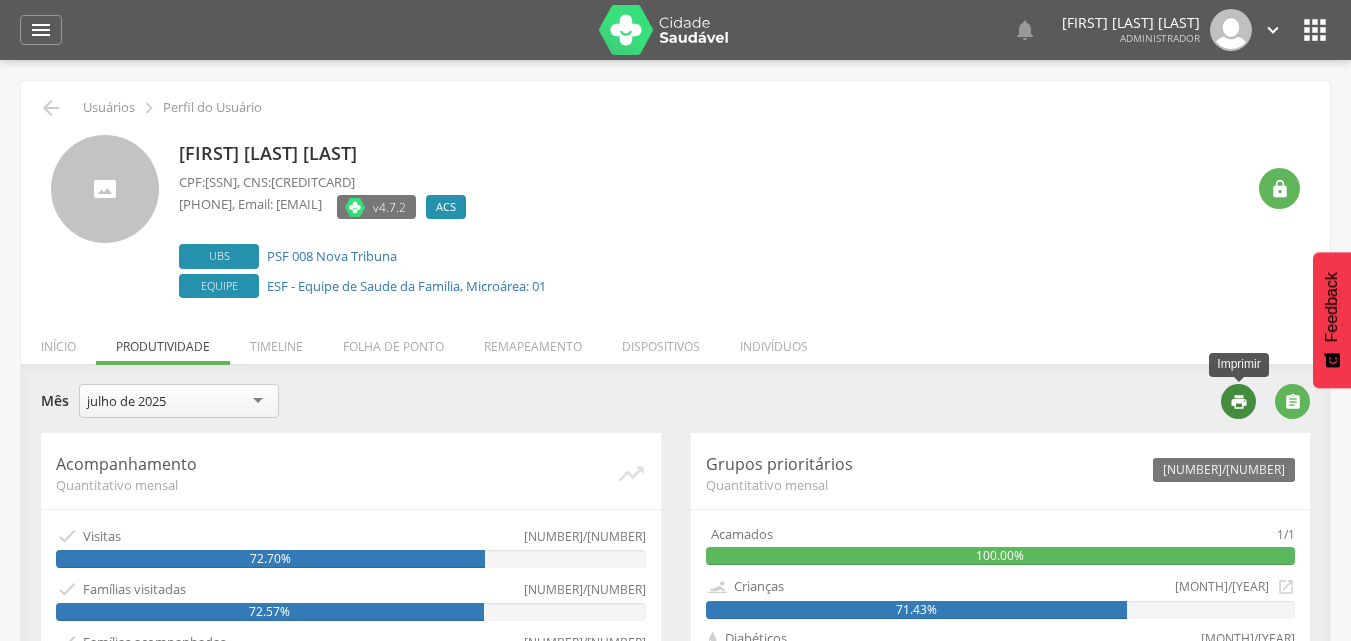 click on "" at bounding box center (1239, 402) 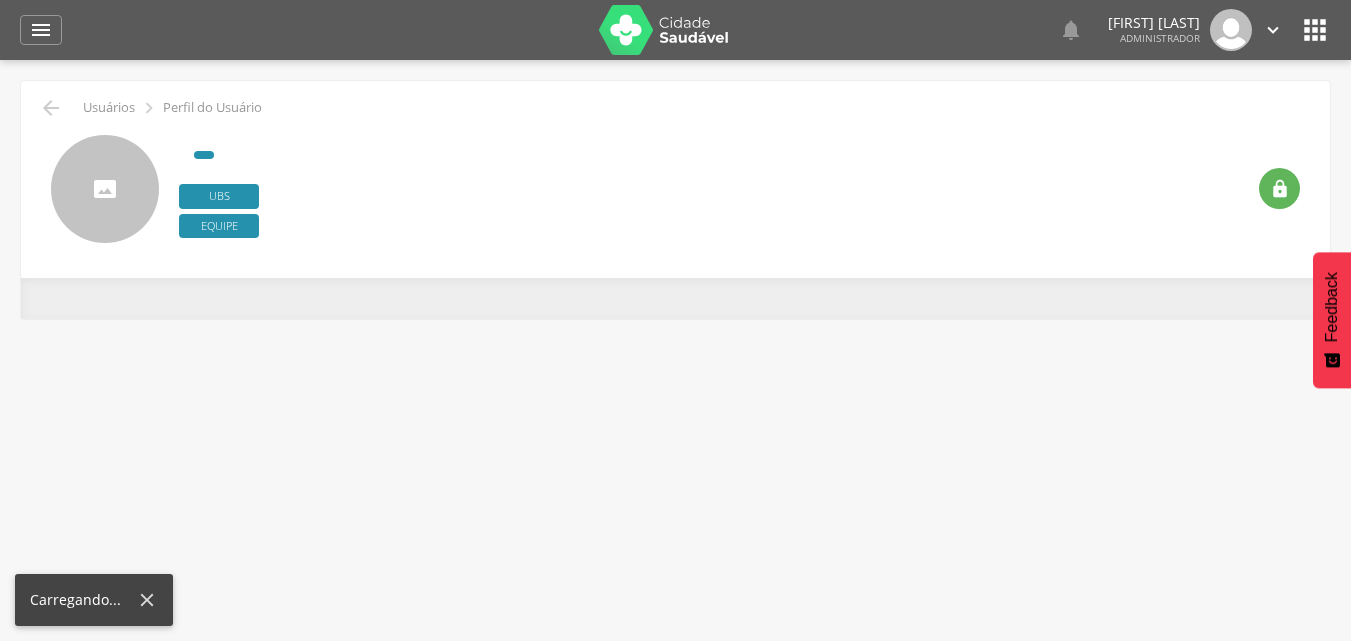 scroll, scrollTop: 0, scrollLeft: 0, axis: both 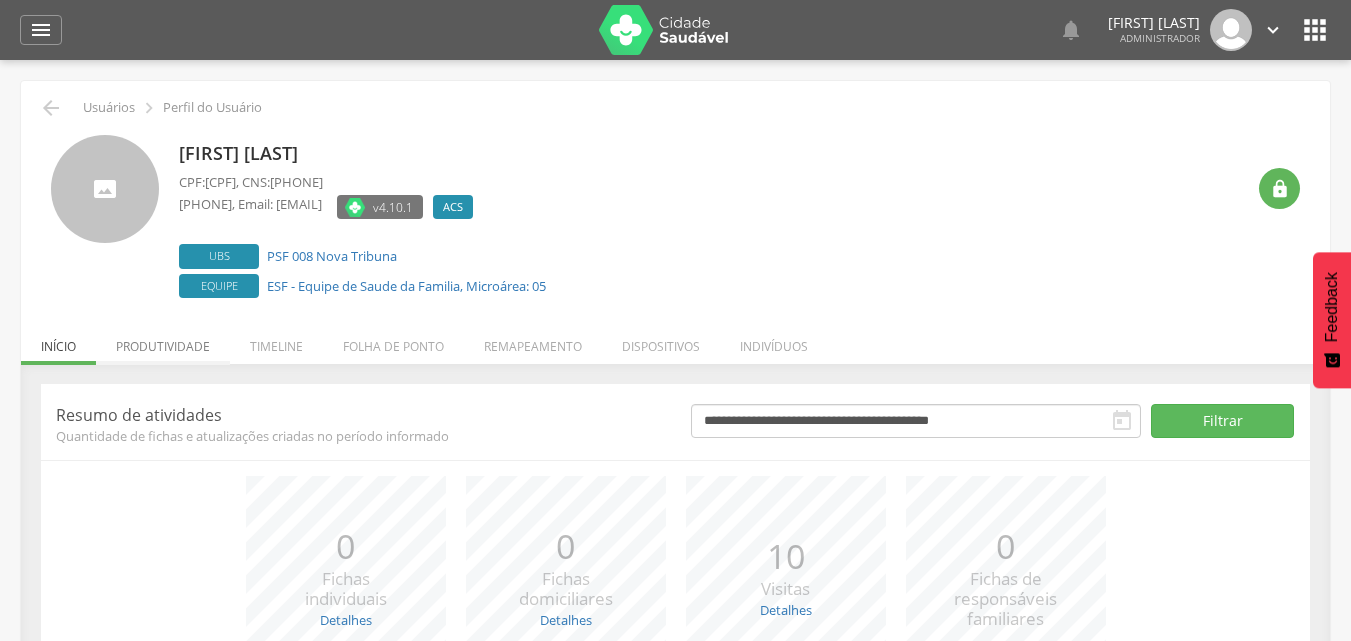 click on "Produtividade" at bounding box center [163, 341] 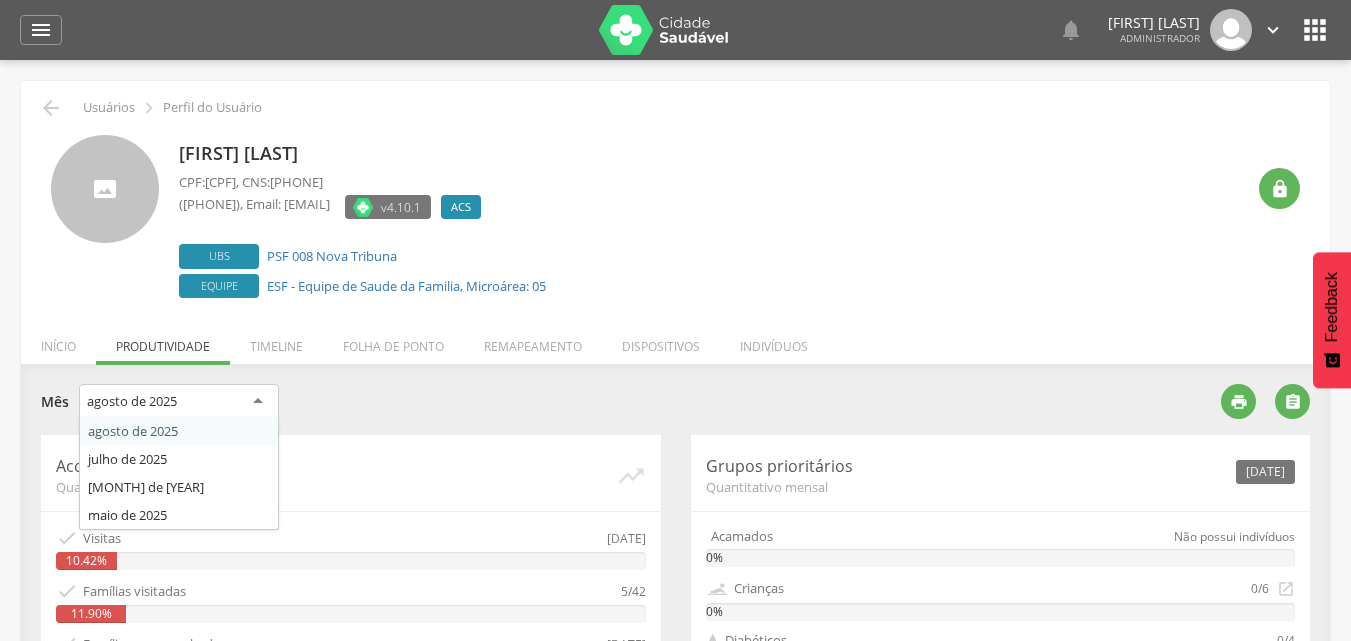click on "agosto de 2025" at bounding box center [132, 401] 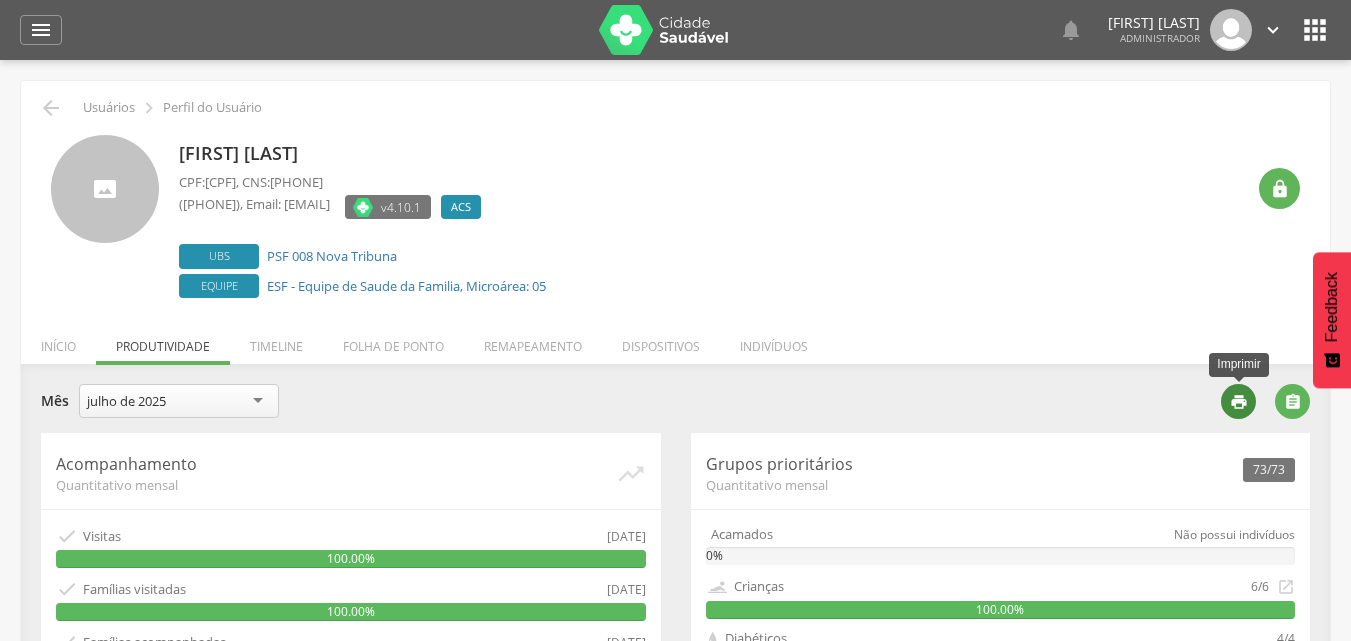 click on "" at bounding box center (1239, 402) 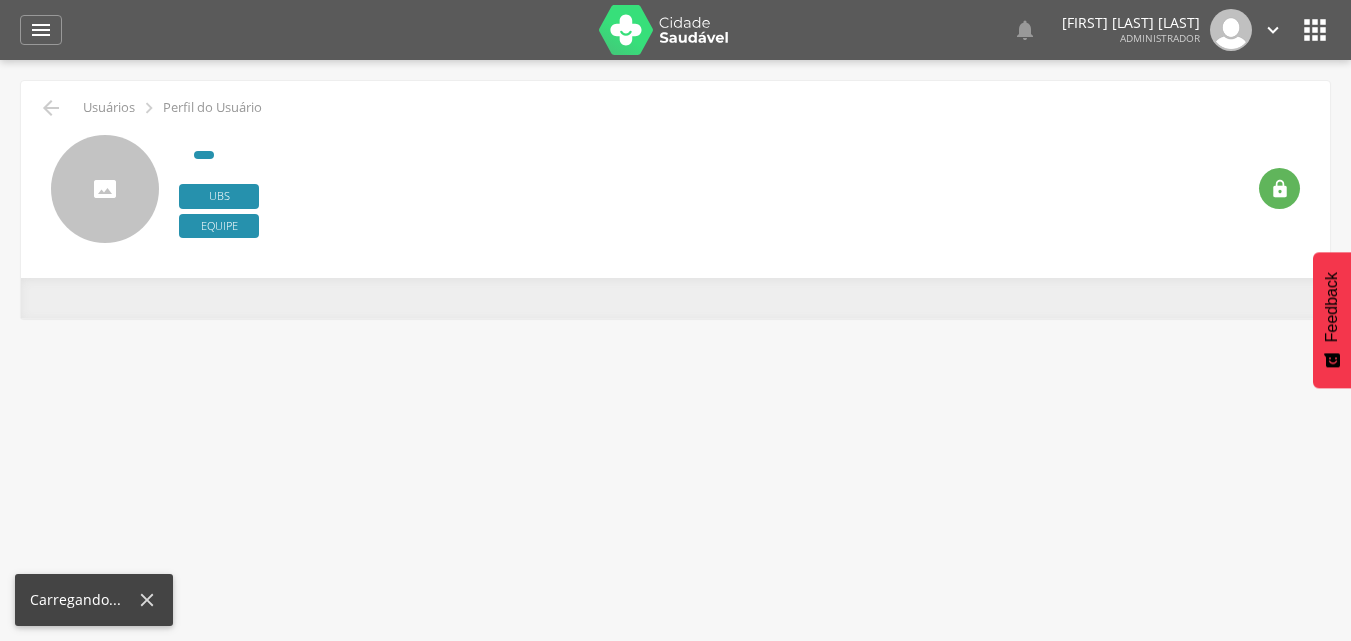scroll, scrollTop: 0, scrollLeft: 0, axis: both 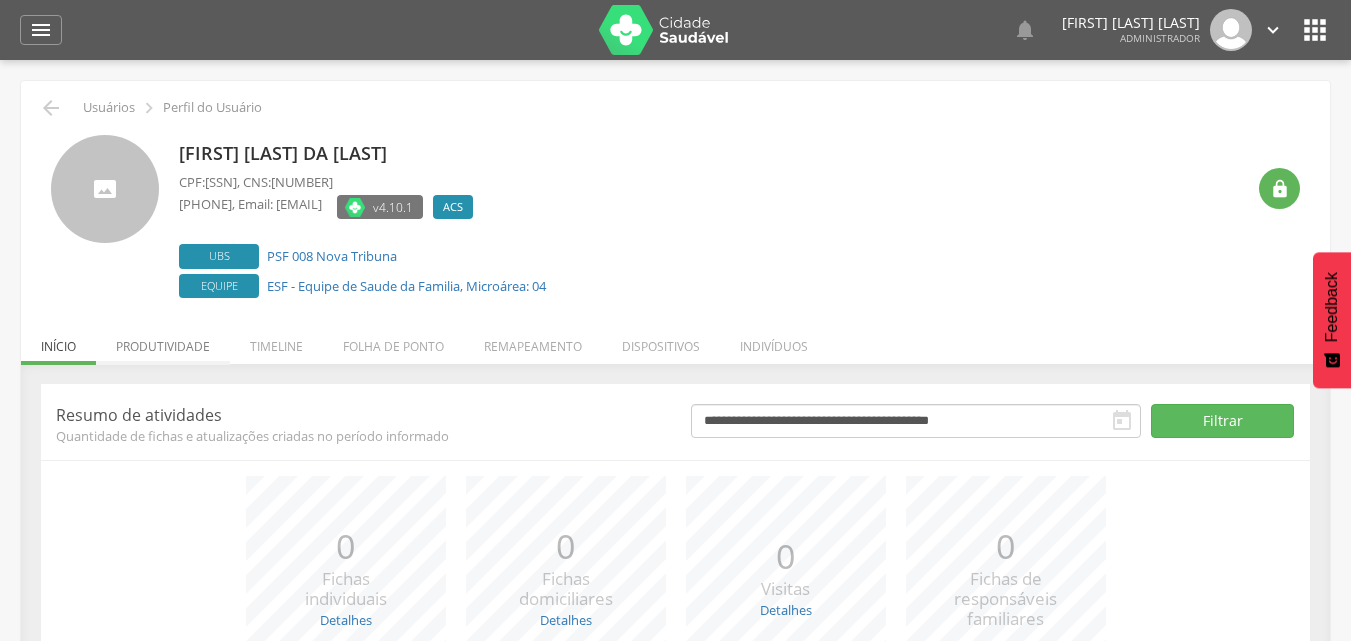 click on "Produtividade" at bounding box center [163, 341] 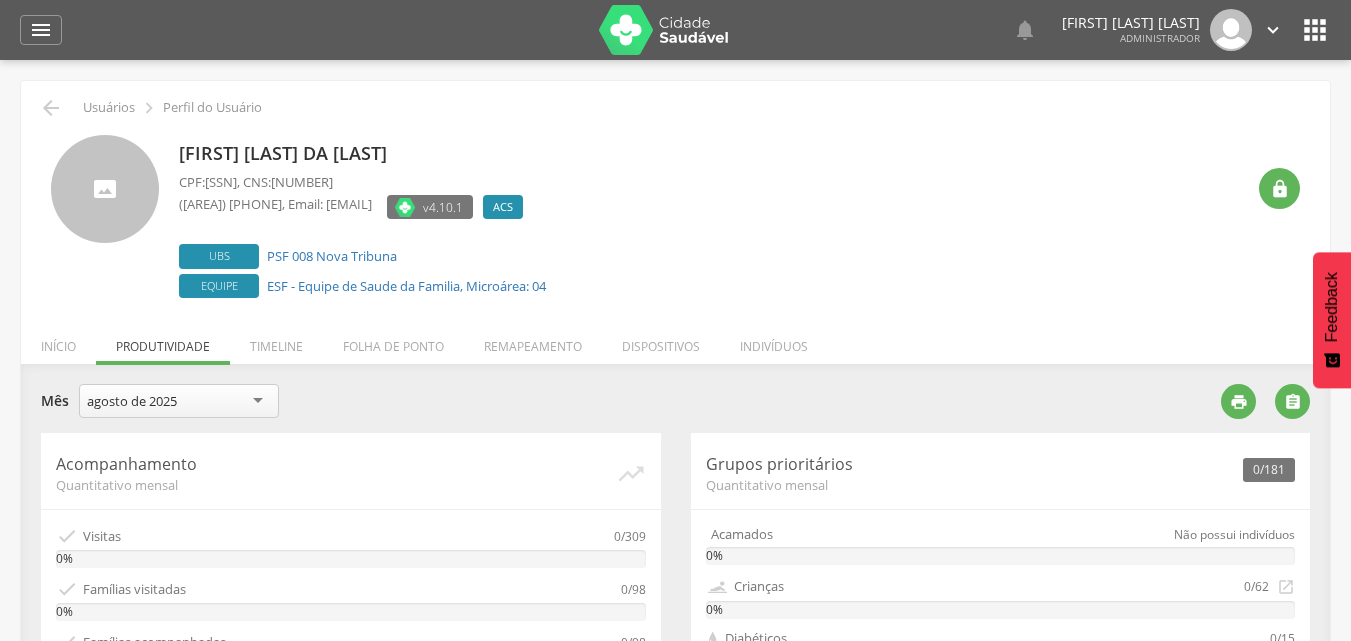 click on "agosto de 2025" at bounding box center [179, 401] 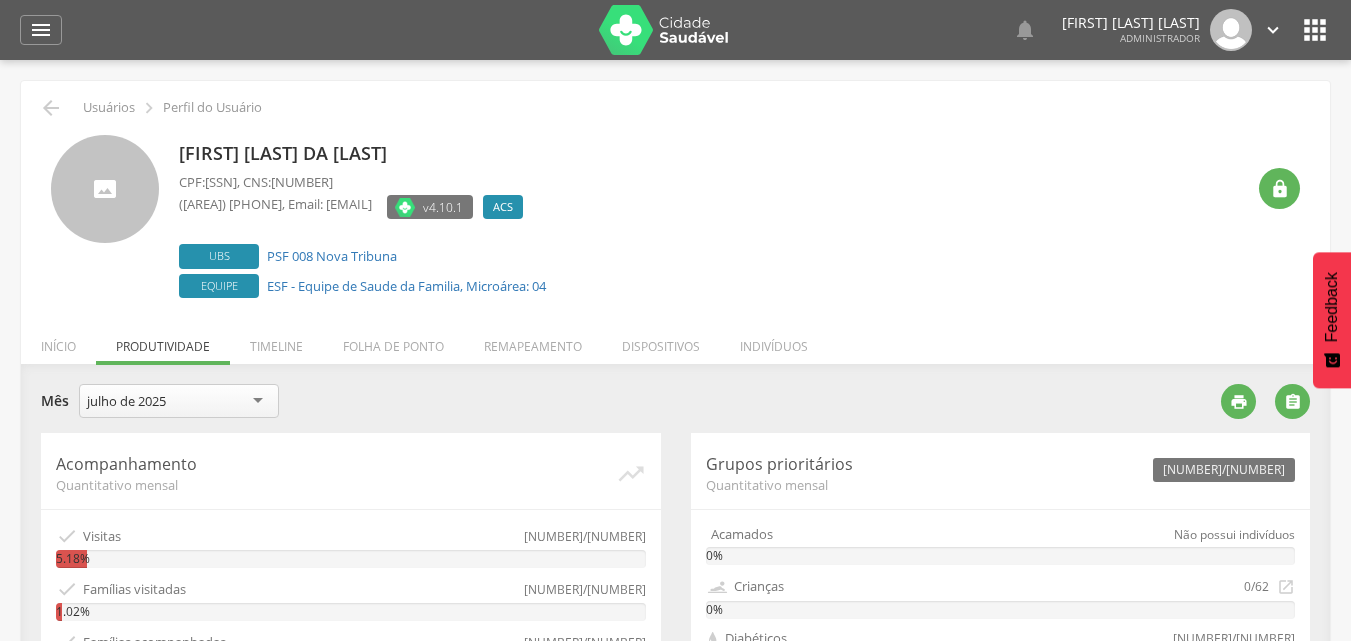 click on "julho de 2025" at bounding box center (179, 401) 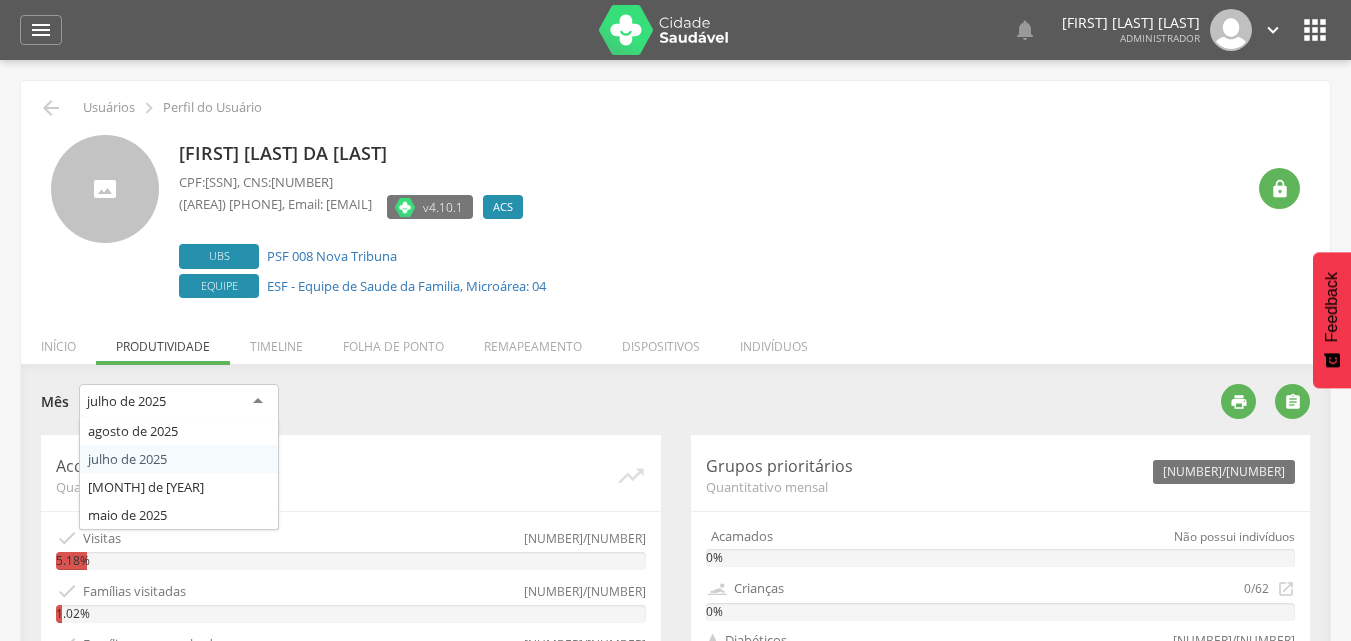 click on "**********" at bounding box center (675, 817) 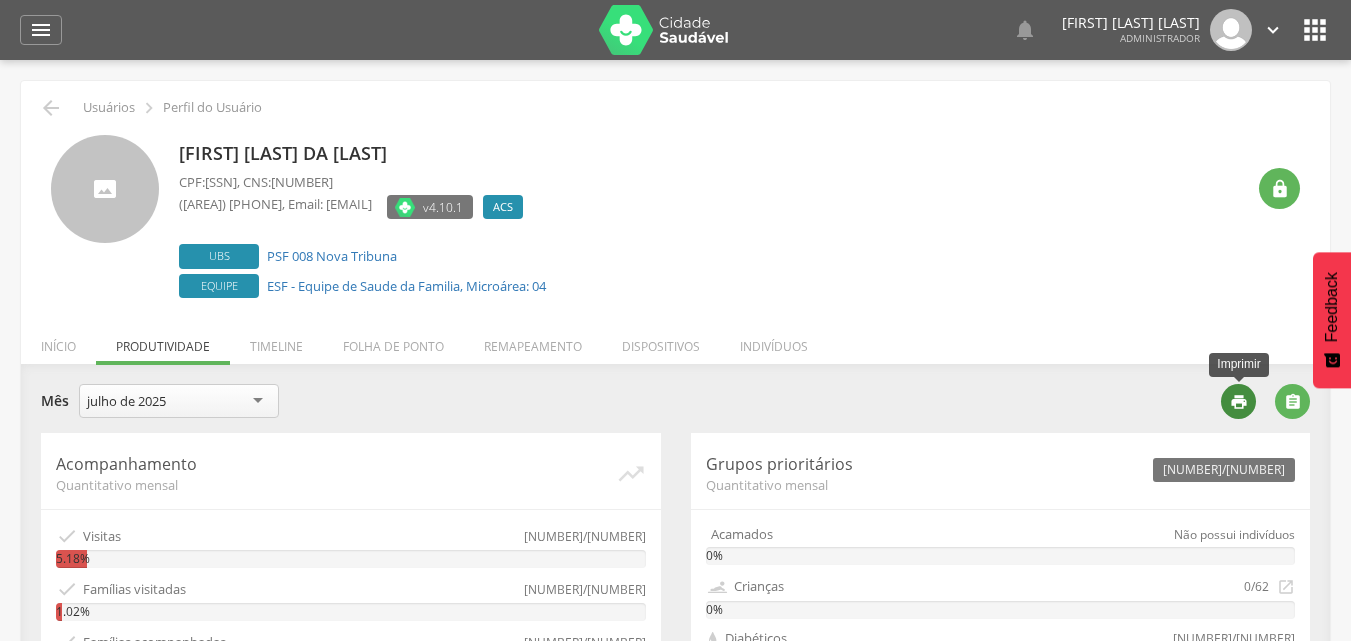 click on "" at bounding box center (1239, 402) 